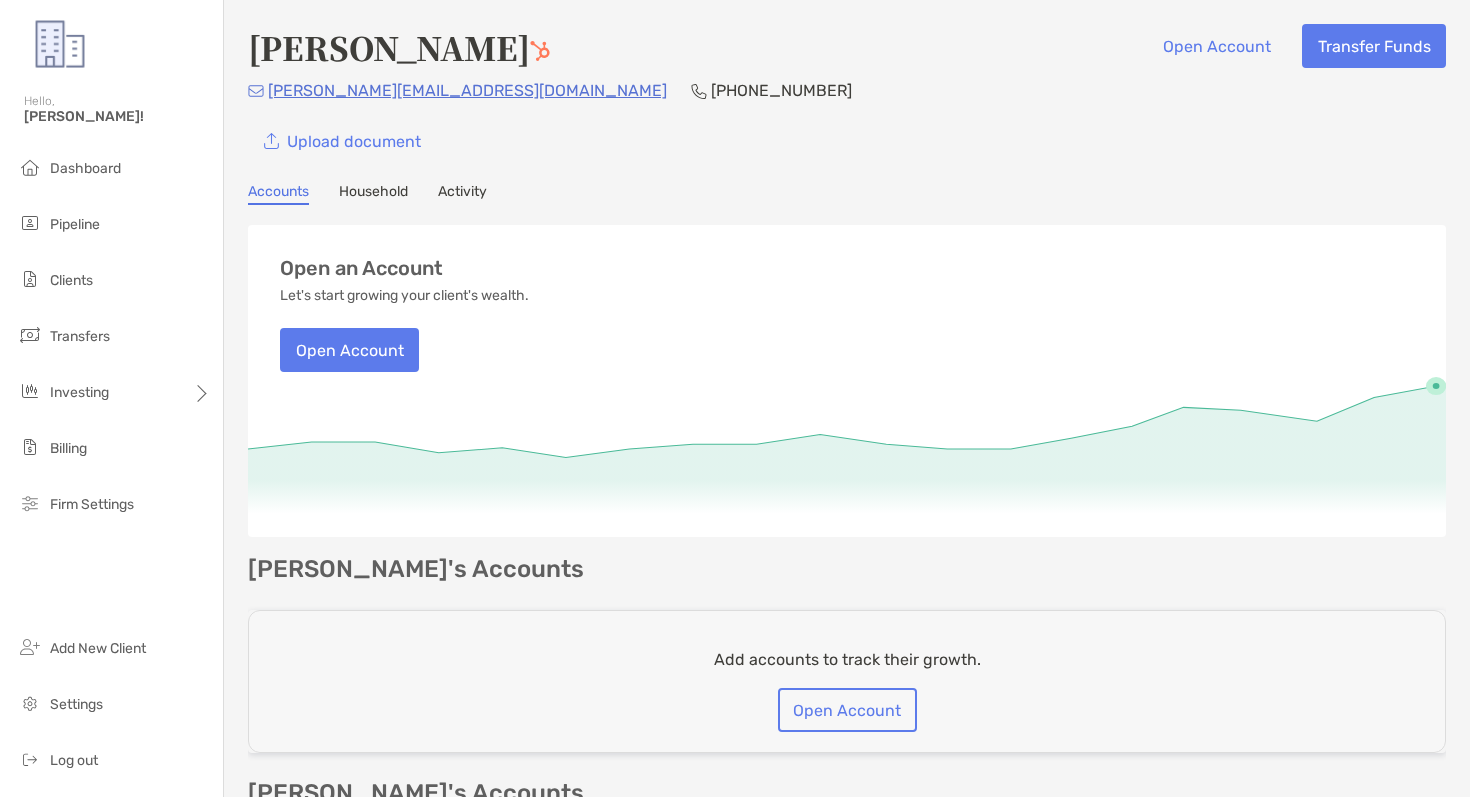 scroll, scrollTop: 0, scrollLeft: 0, axis: both 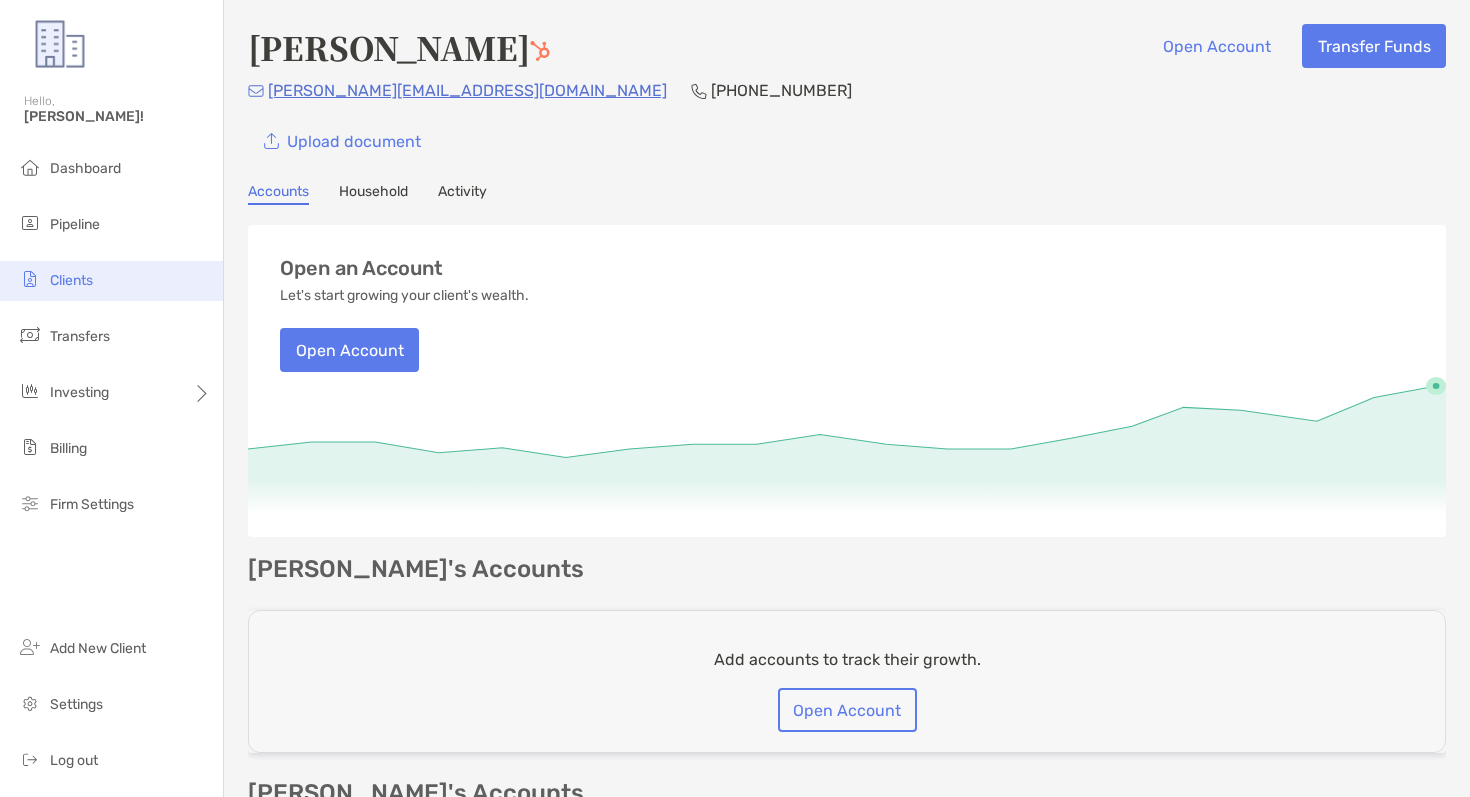 click on "Clients" at bounding box center [111, 281] 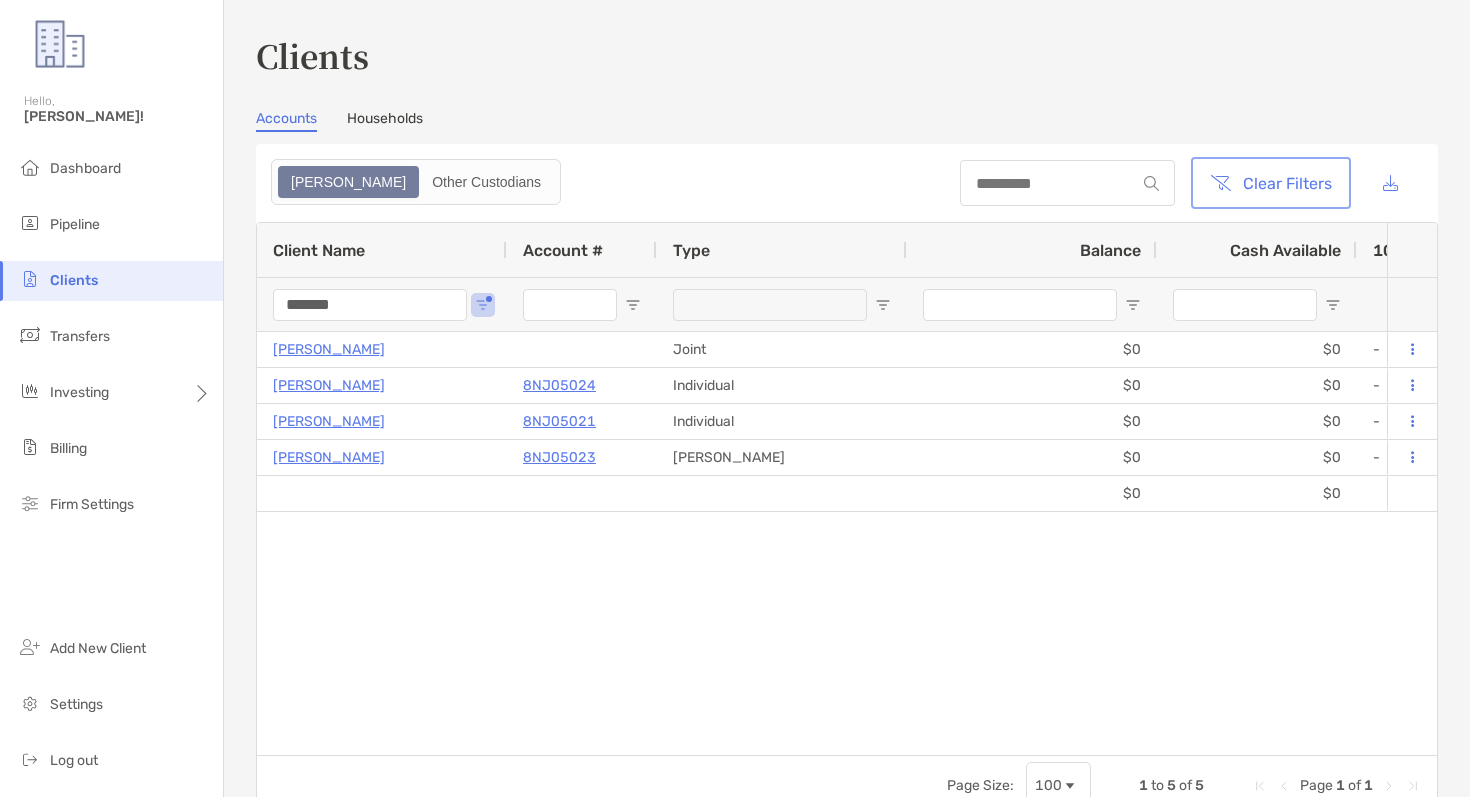 click on "Clear Filters" at bounding box center [1271, 183] 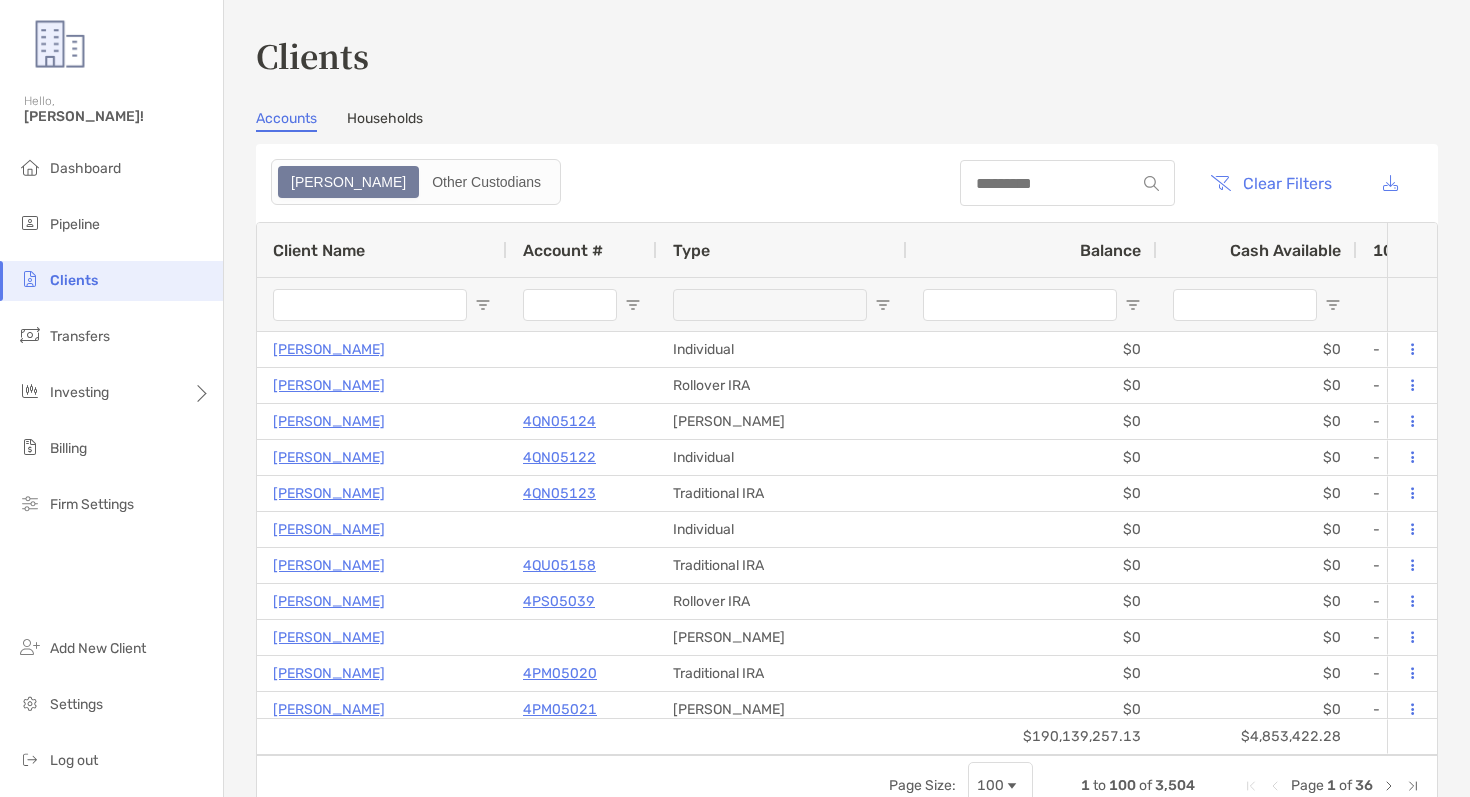 click at bounding box center [370, 305] 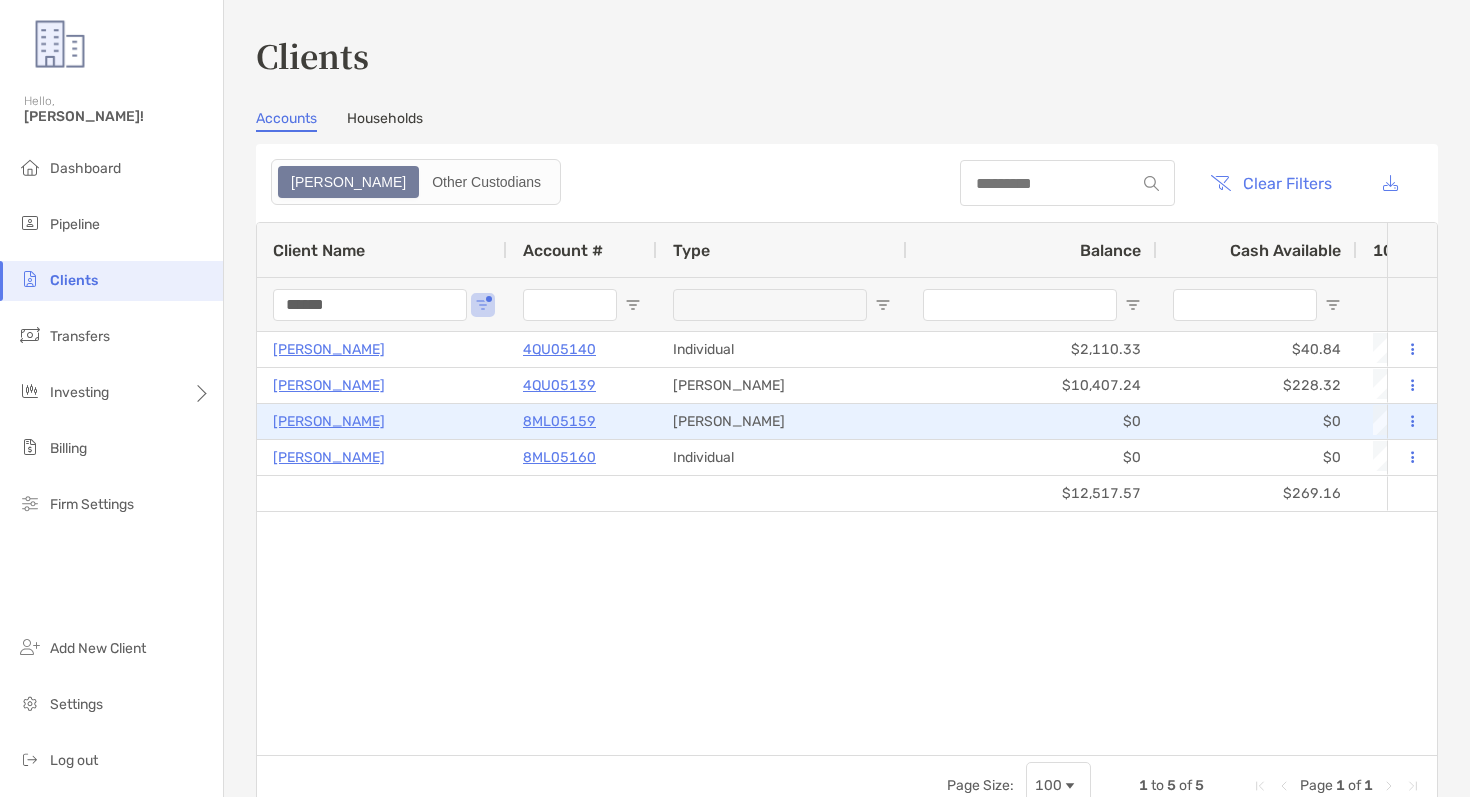 scroll, scrollTop: 0, scrollLeft: 1149, axis: horizontal 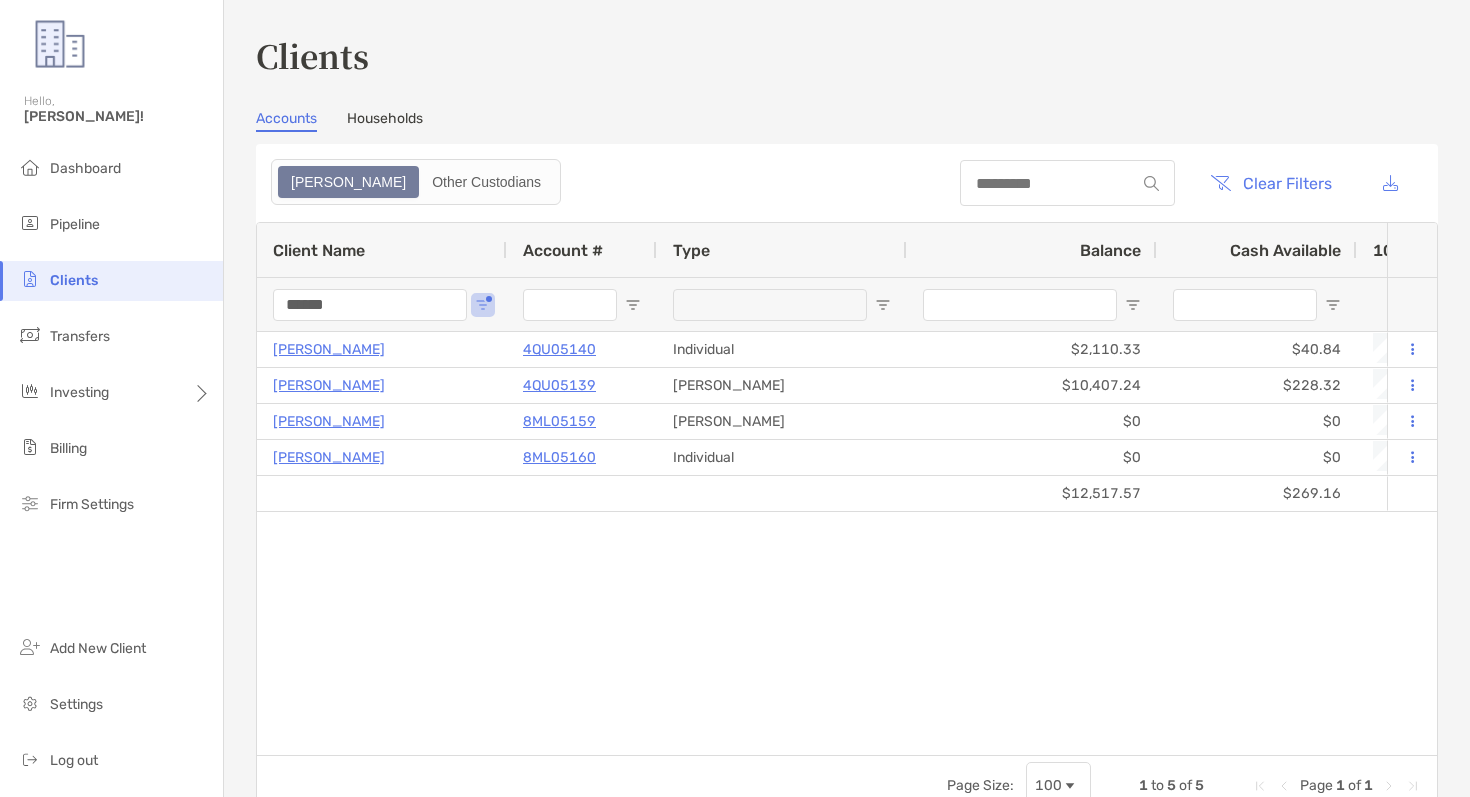 type on "******" 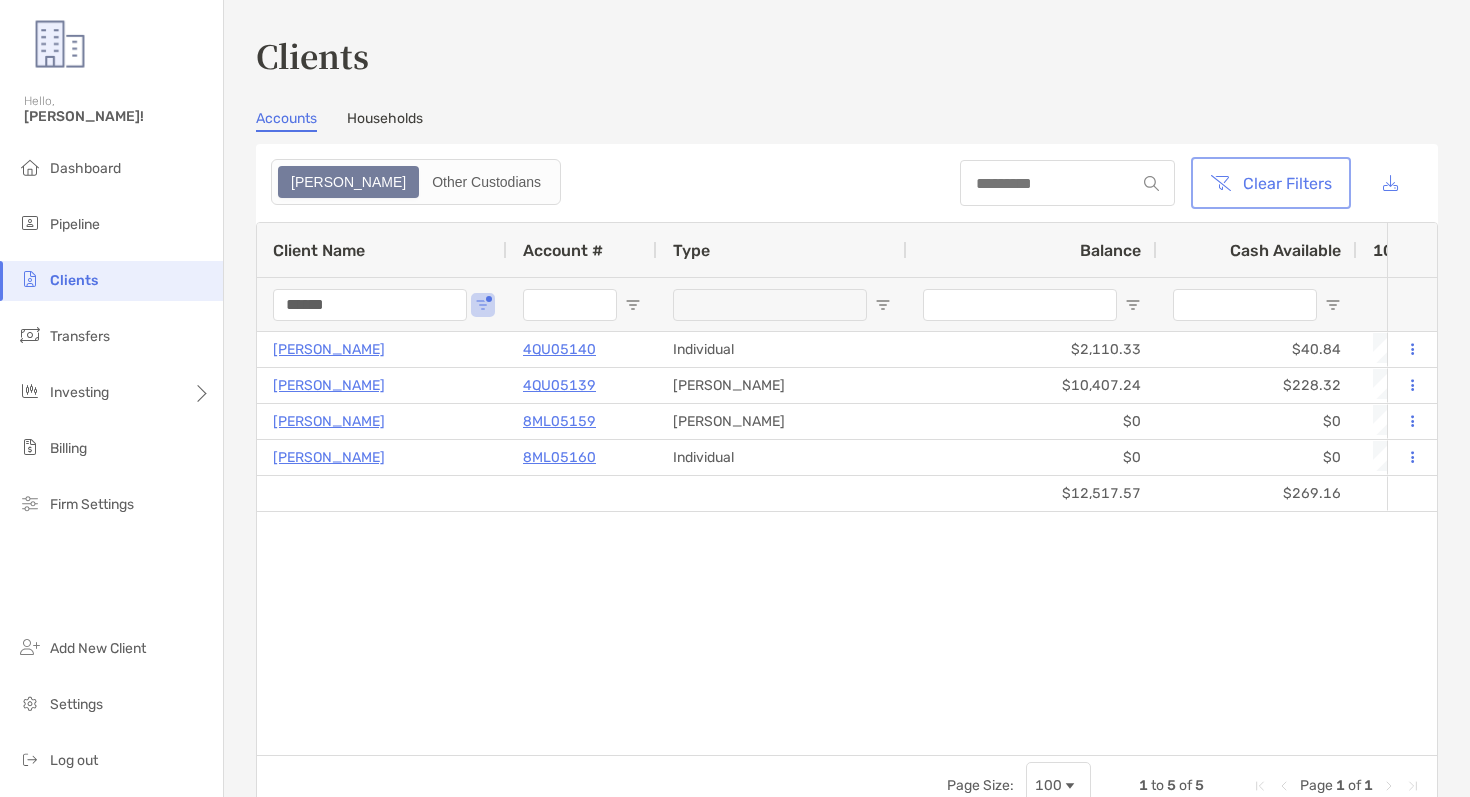 click on "Clear Filters" at bounding box center [1271, 183] 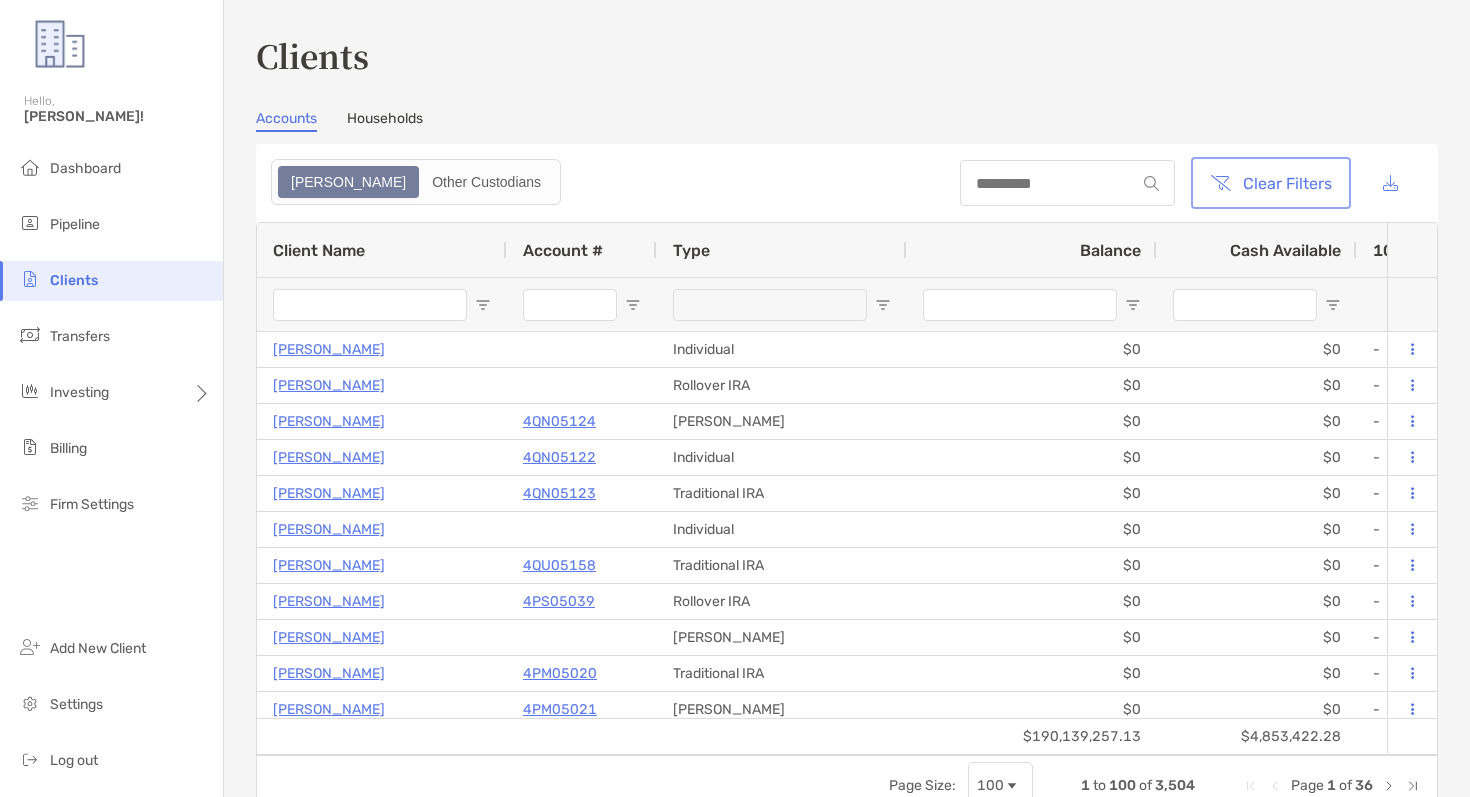 click on "Clear Filters" at bounding box center [1271, 183] 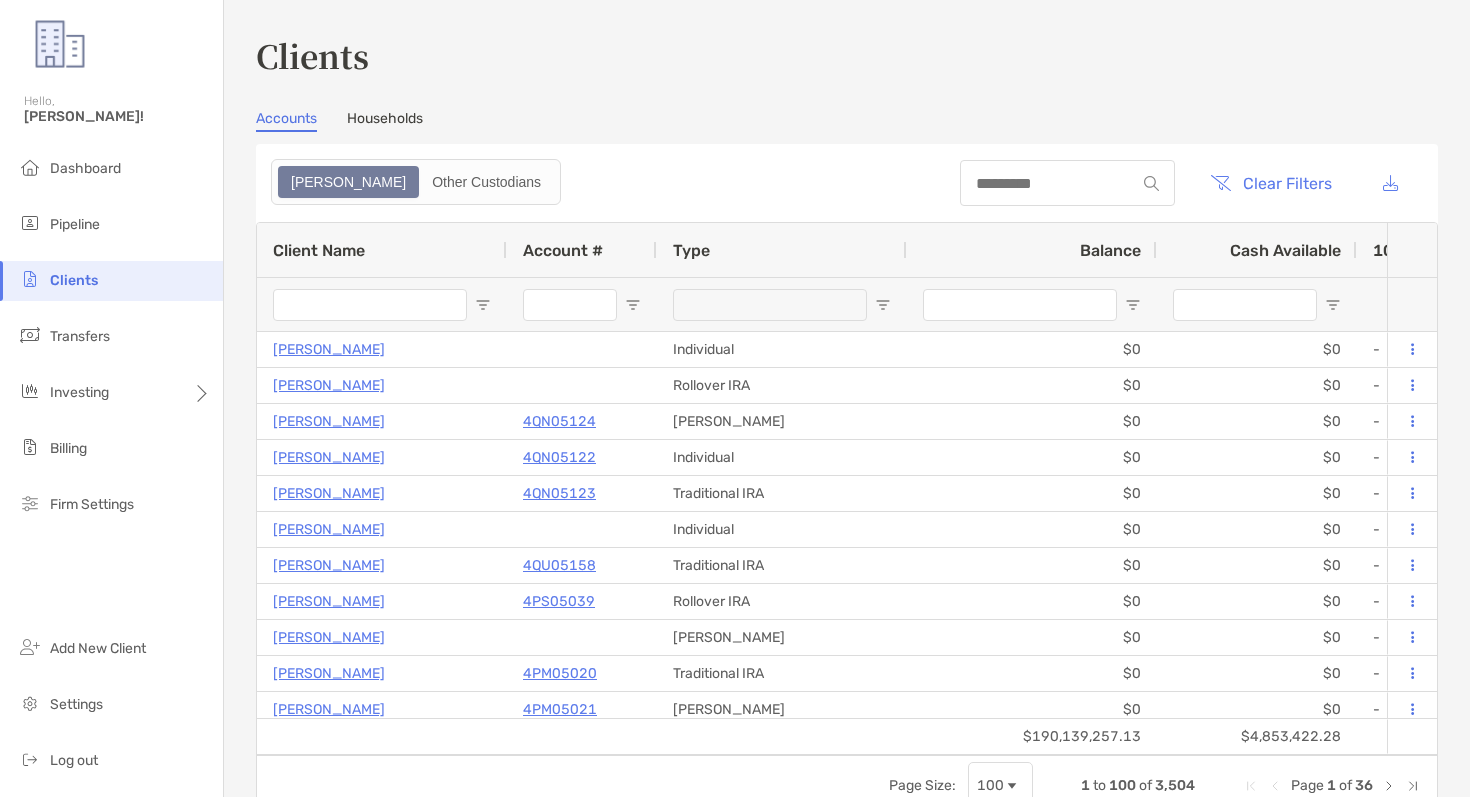 click at bounding box center (370, 305) 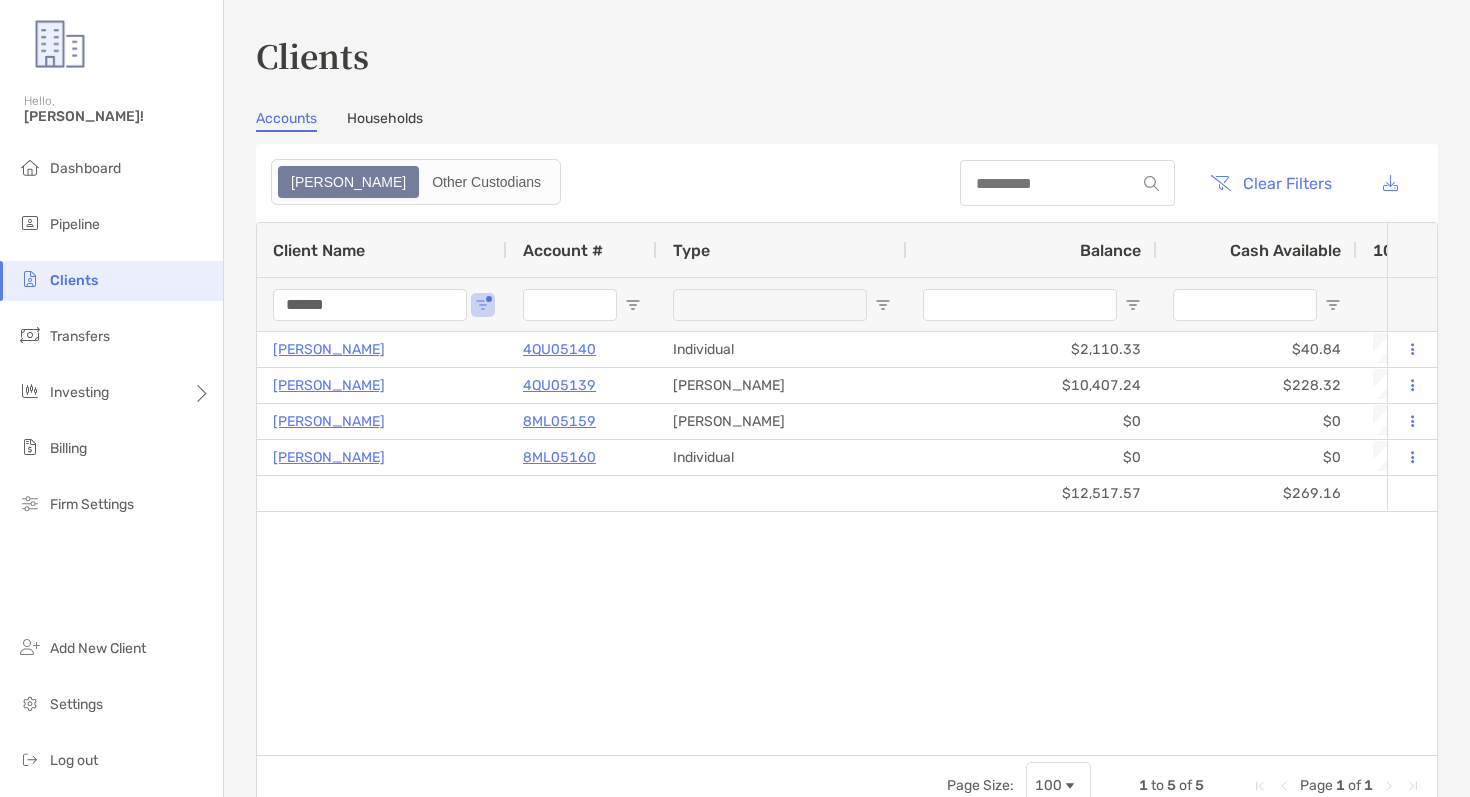 type on "******" 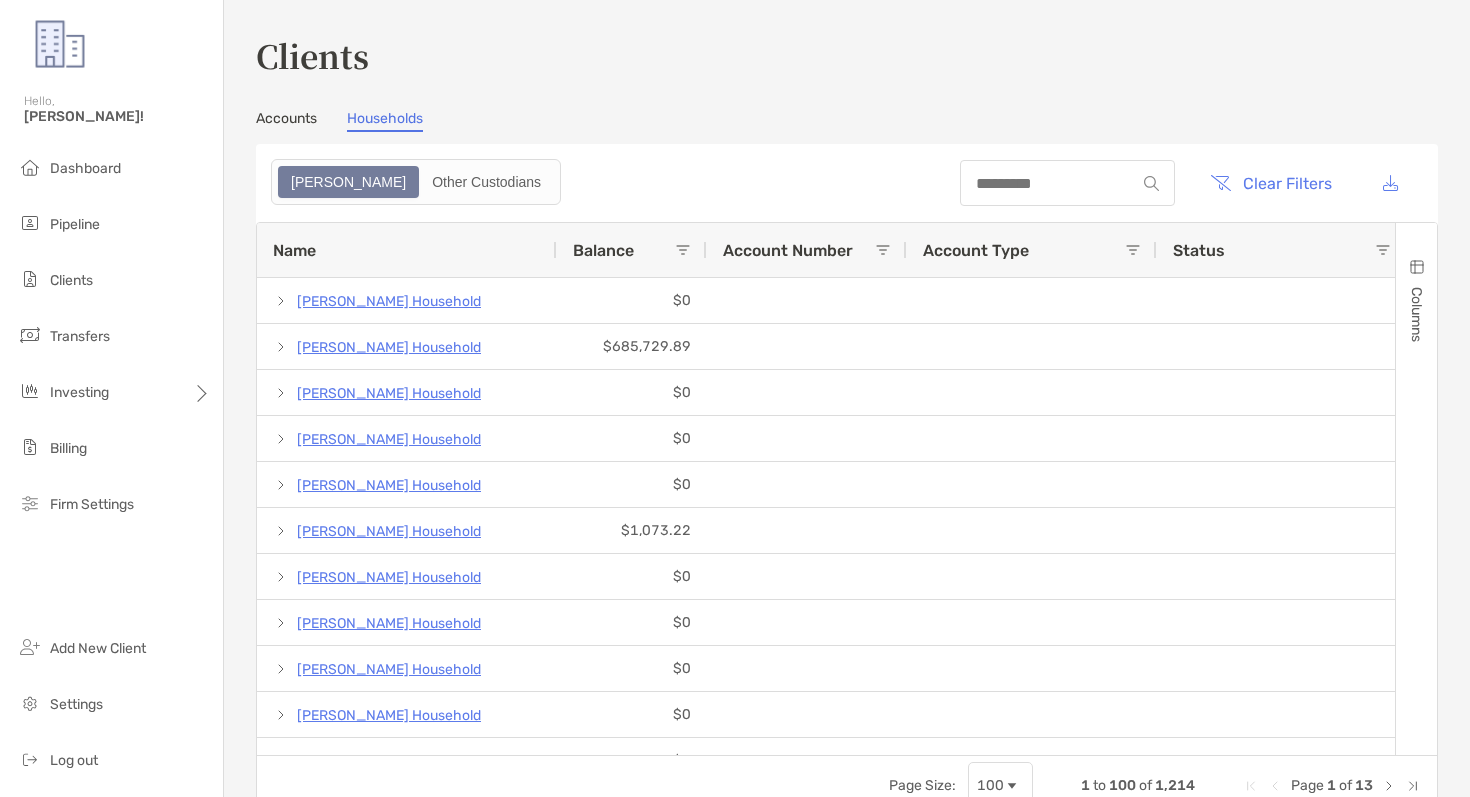click on "Accounts" at bounding box center [286, 121] 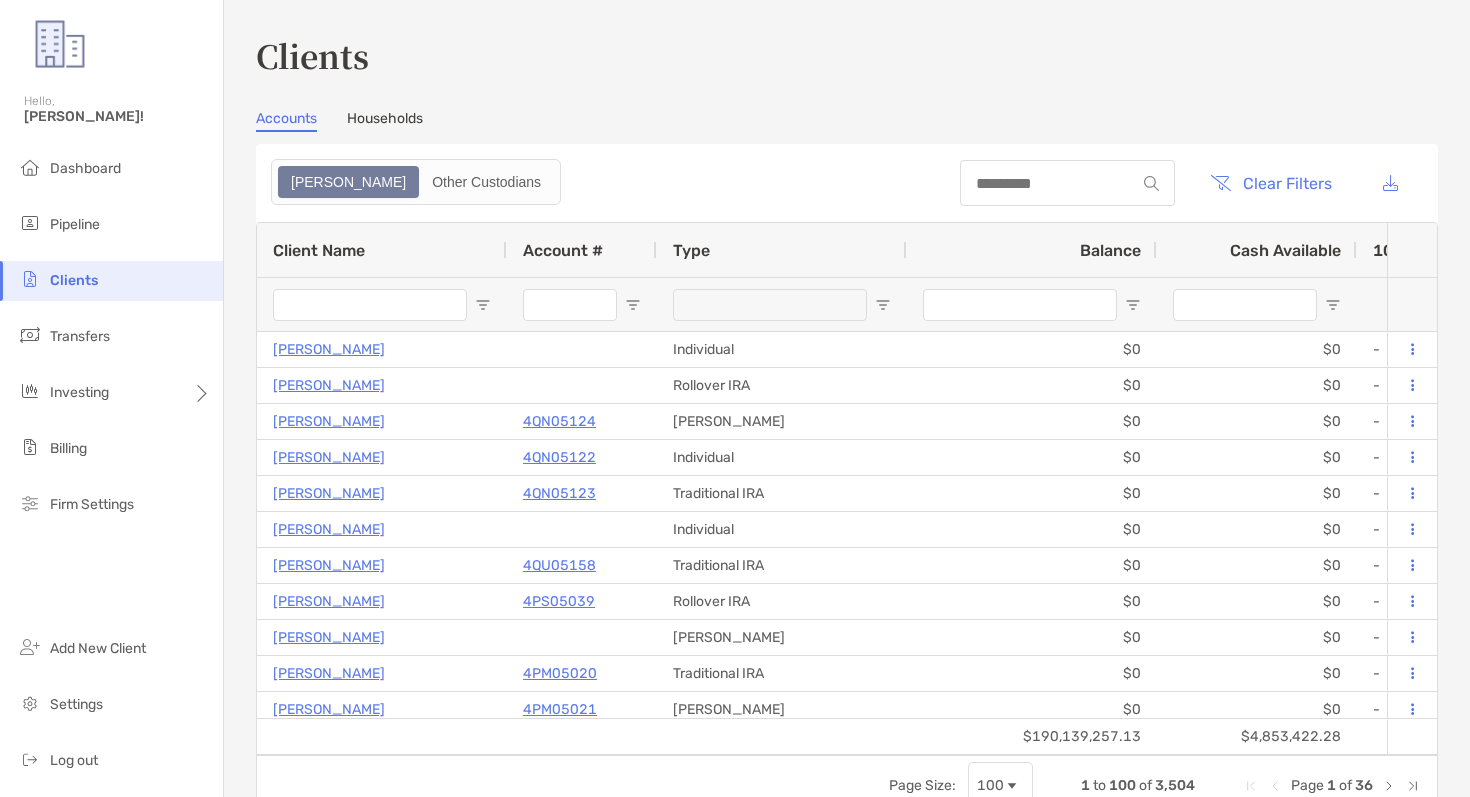 type on "******" 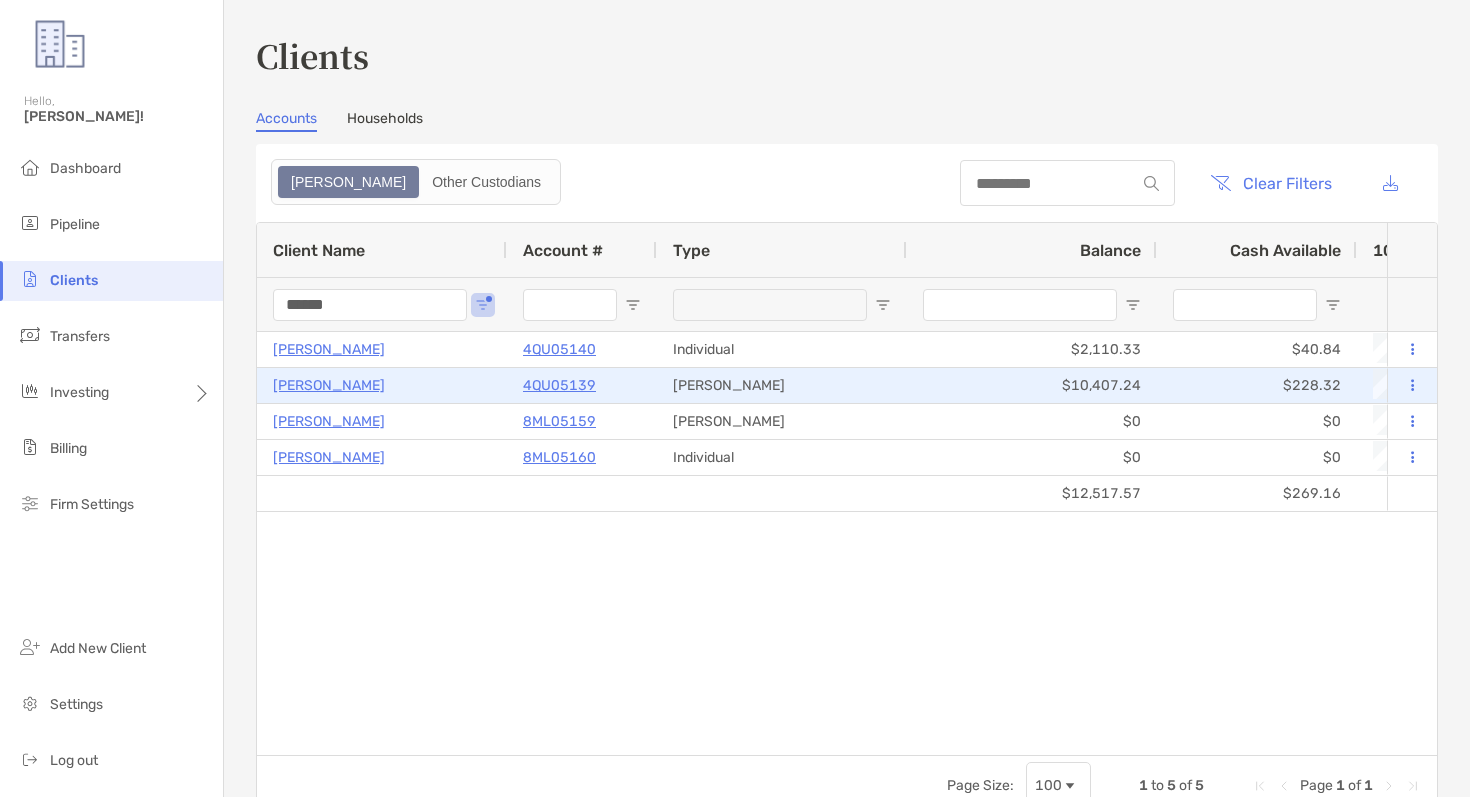 click on "Robert Keller" at bounding box center [329, 385] 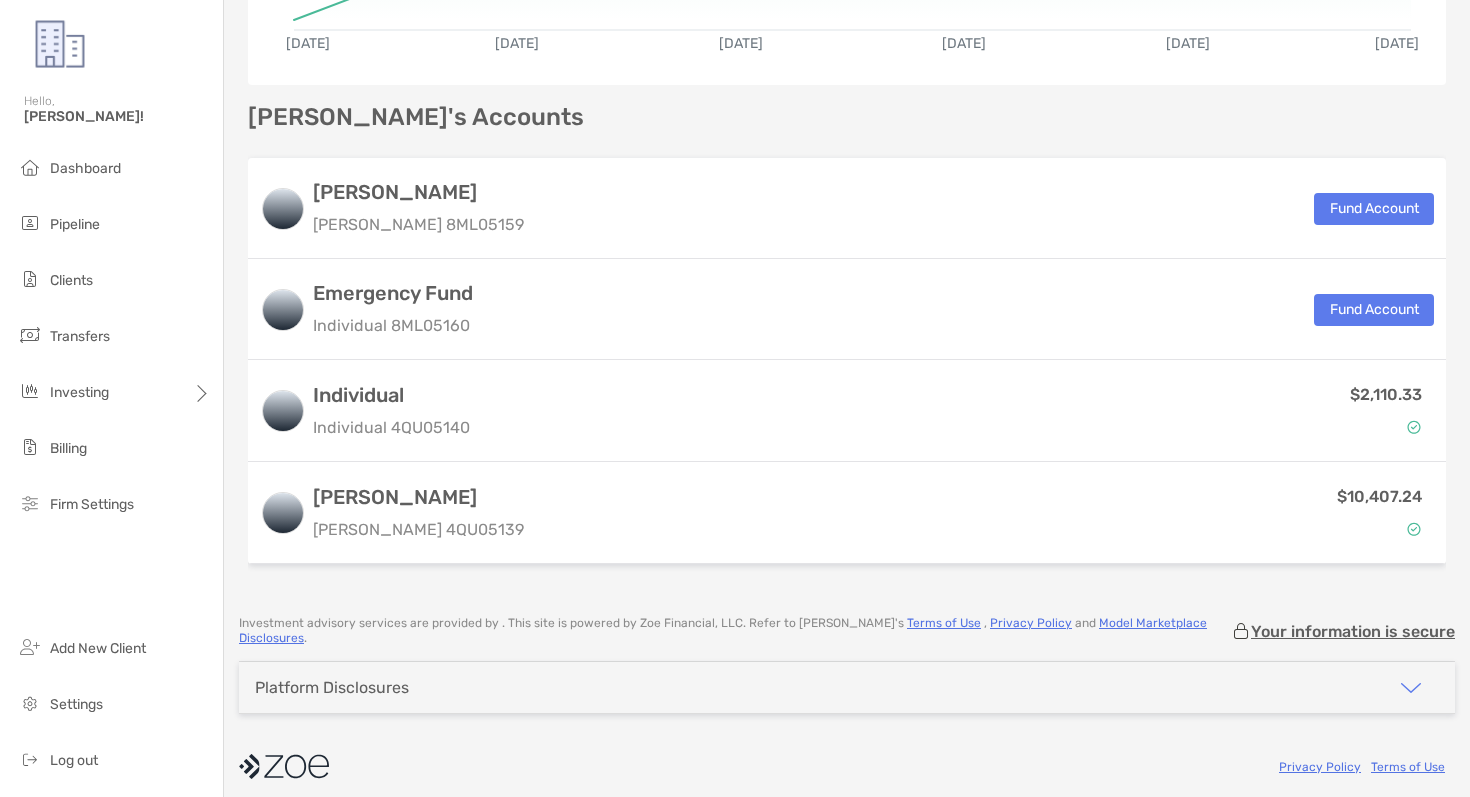 scroll, scrollTop: 0, scrollLeft: 0, axis: both 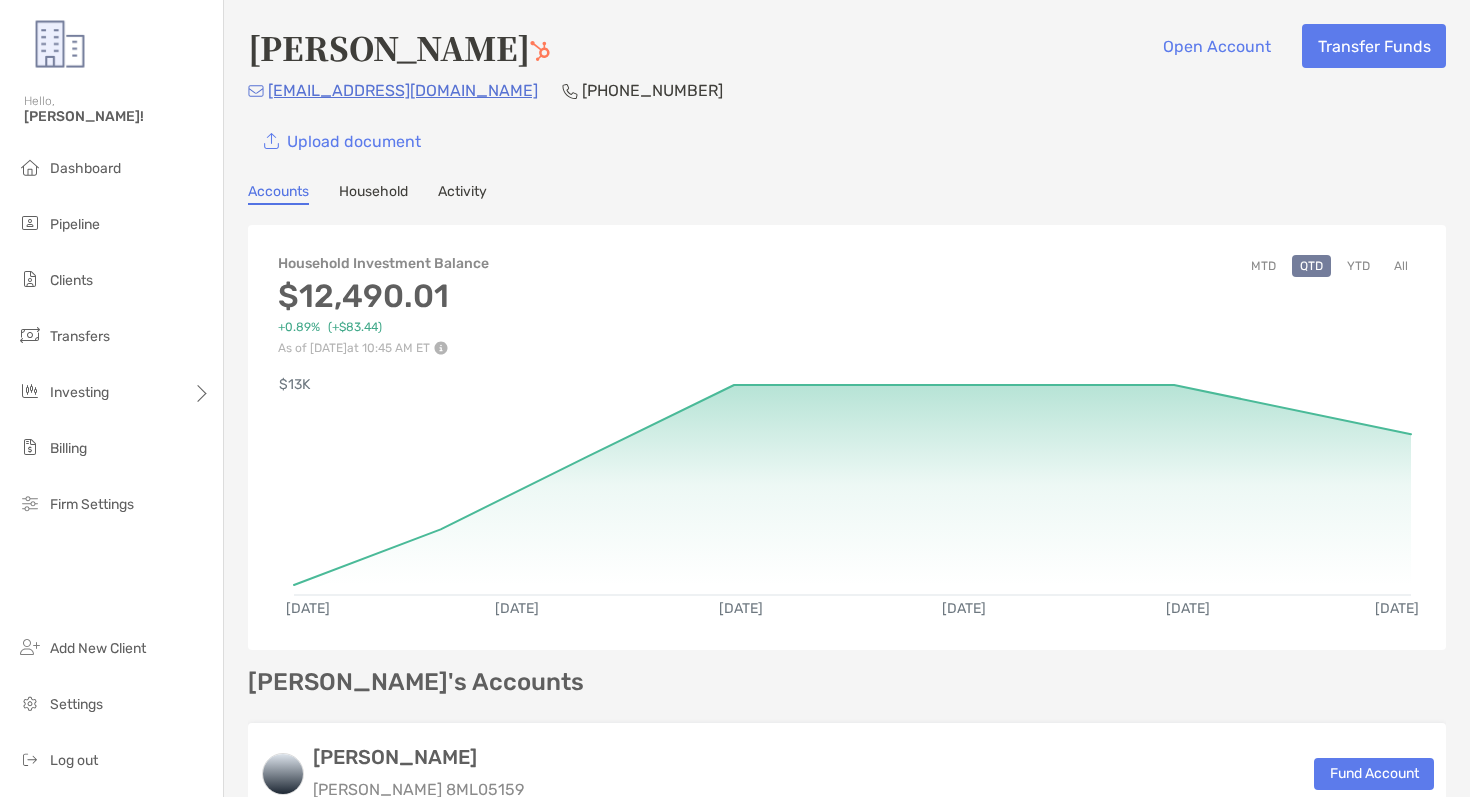 click on "Household" at bounding box center [373, 194] 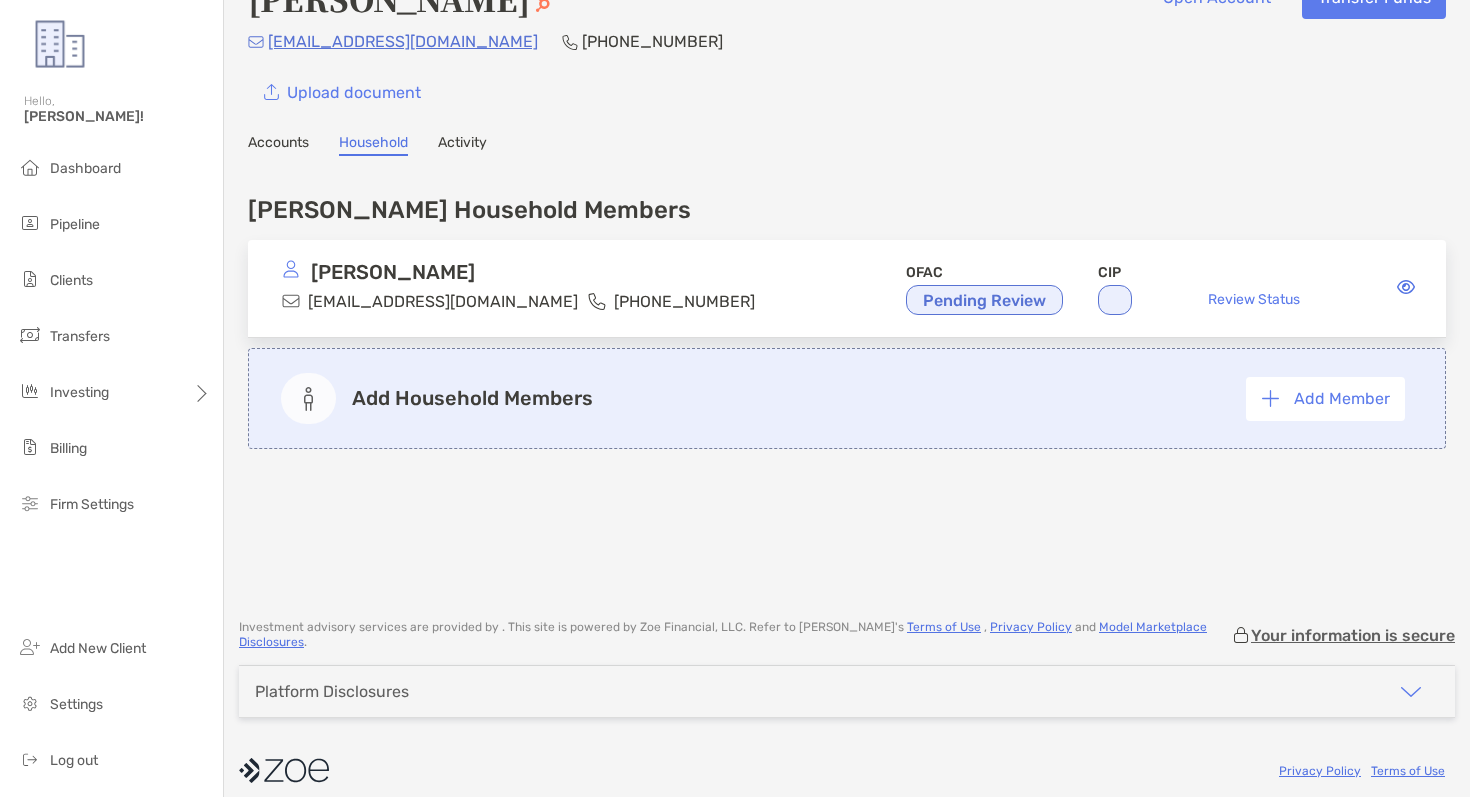 scroll, scrollTop: 0, scrollLeft: 0, axis: both 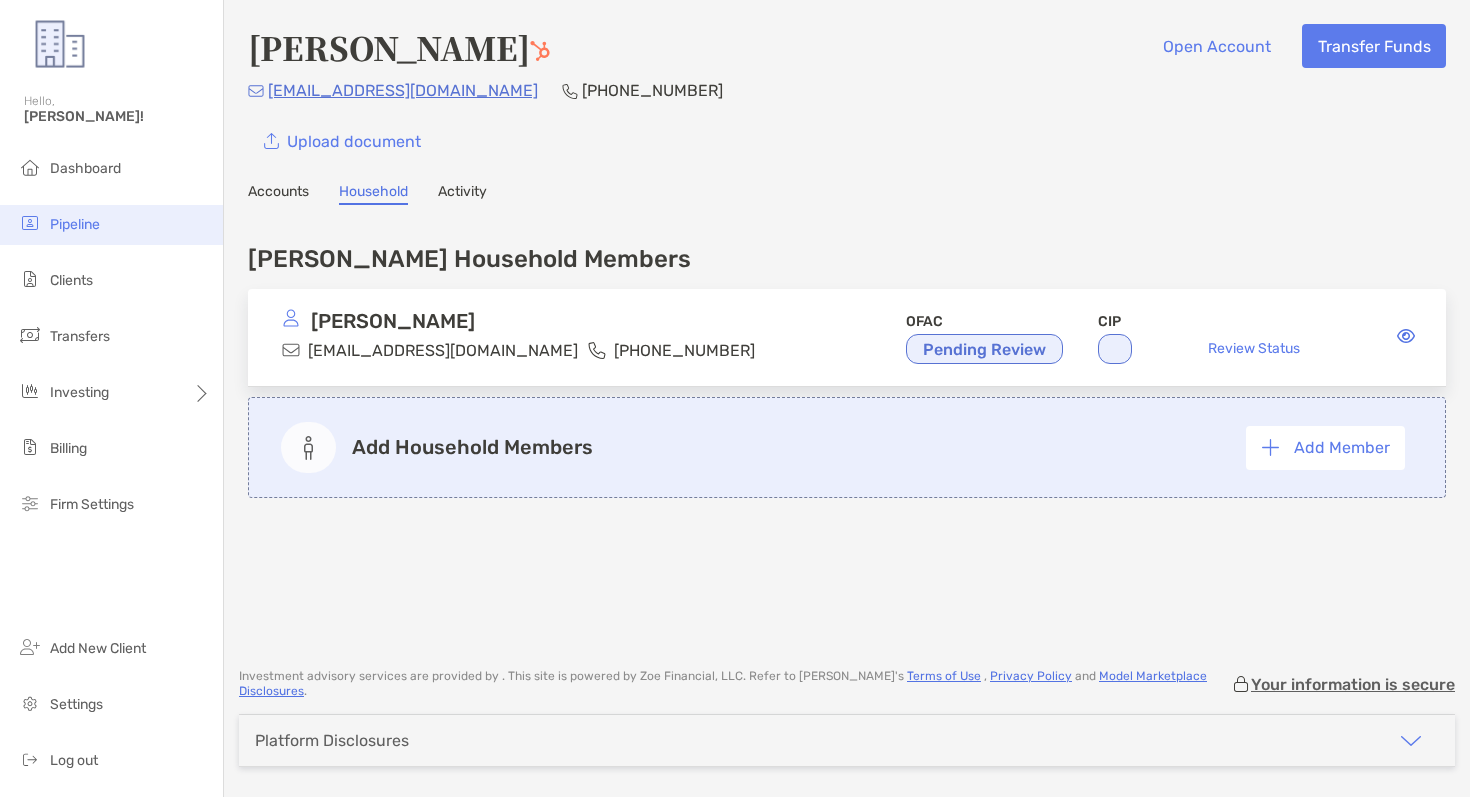 click on "Pipeline" at bounding box center [111, 225] 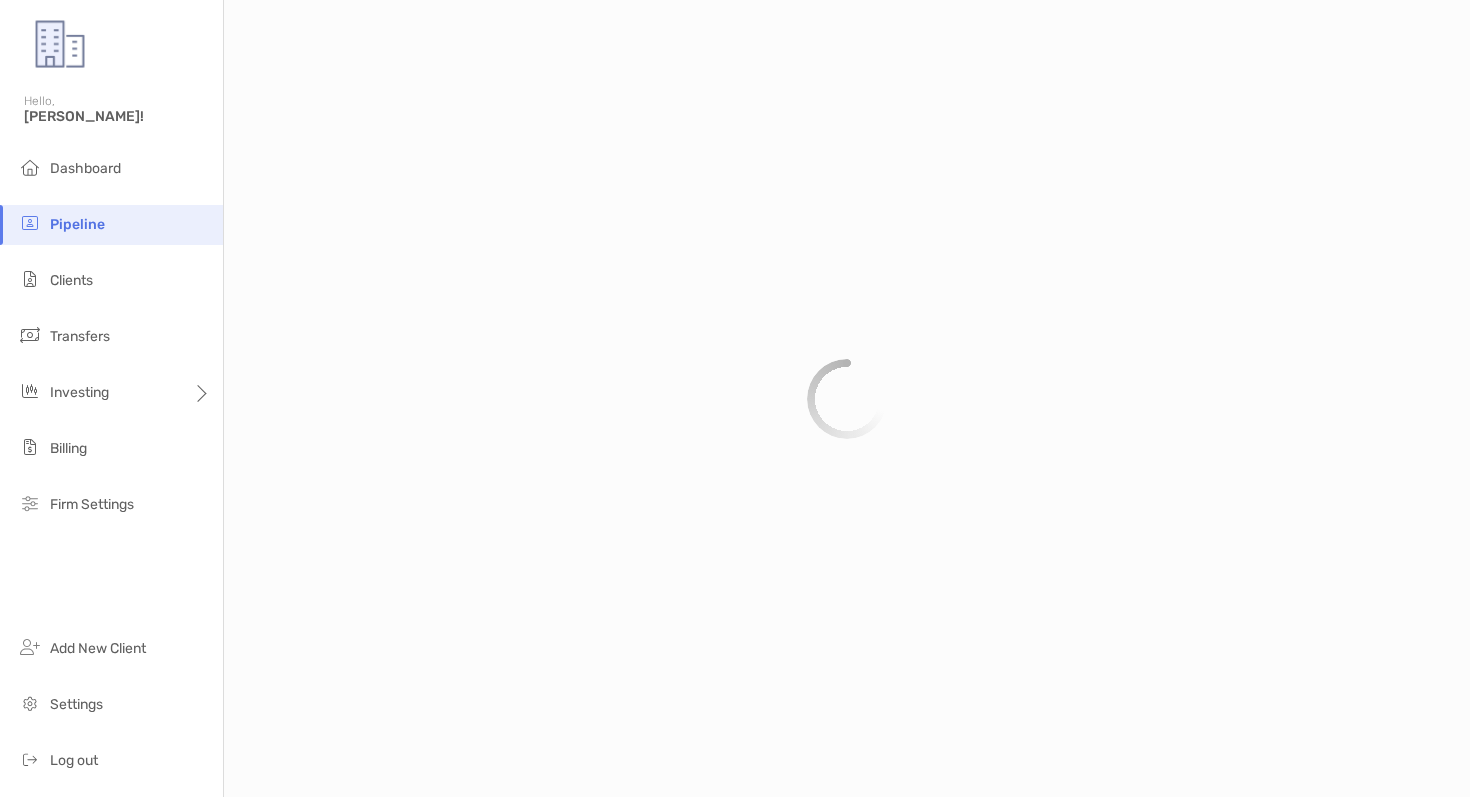 scroll, scrollTop: 0, scrollLeft: 0, axis: both 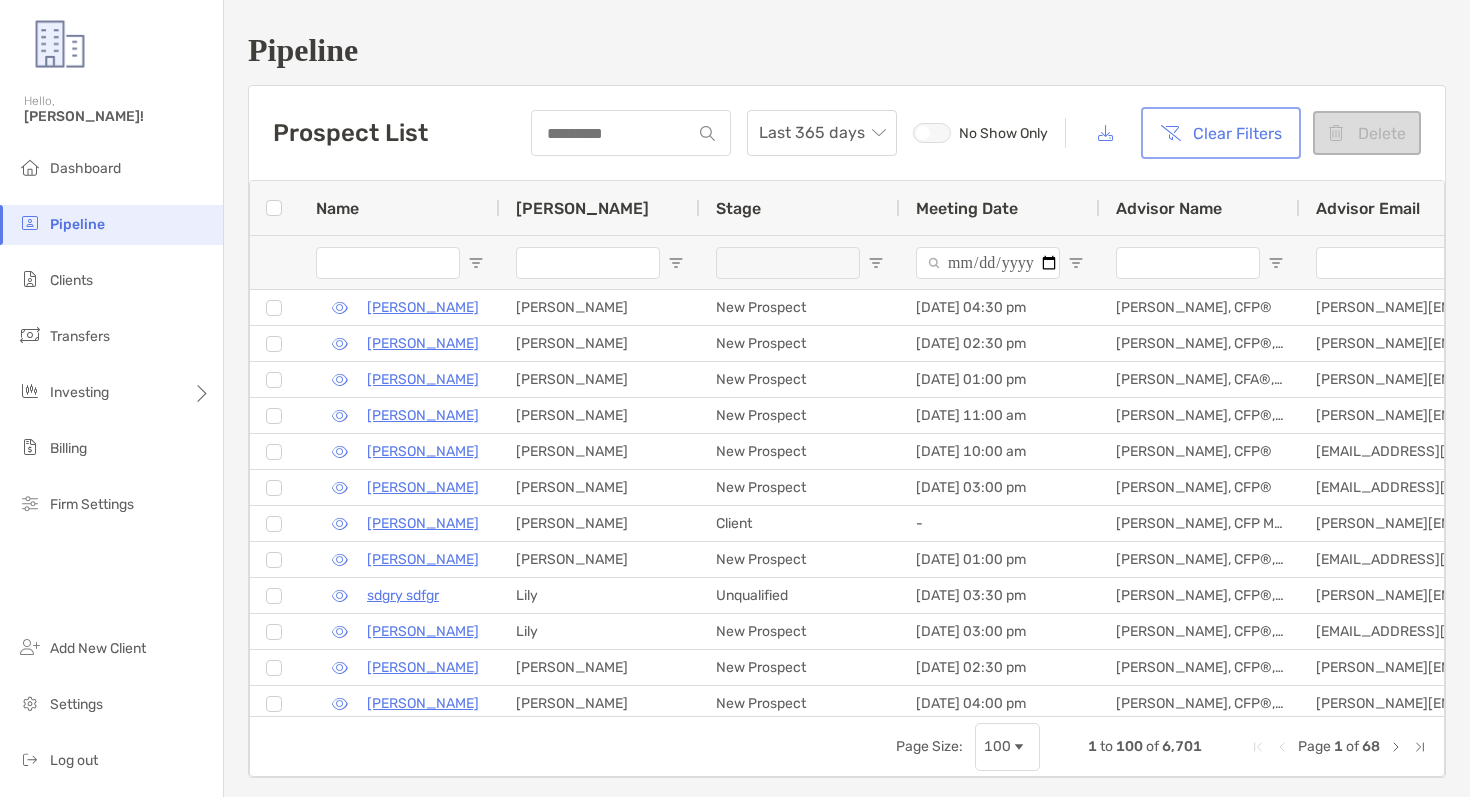 click on "Clear Filters" at bounding box center (1221, 133) 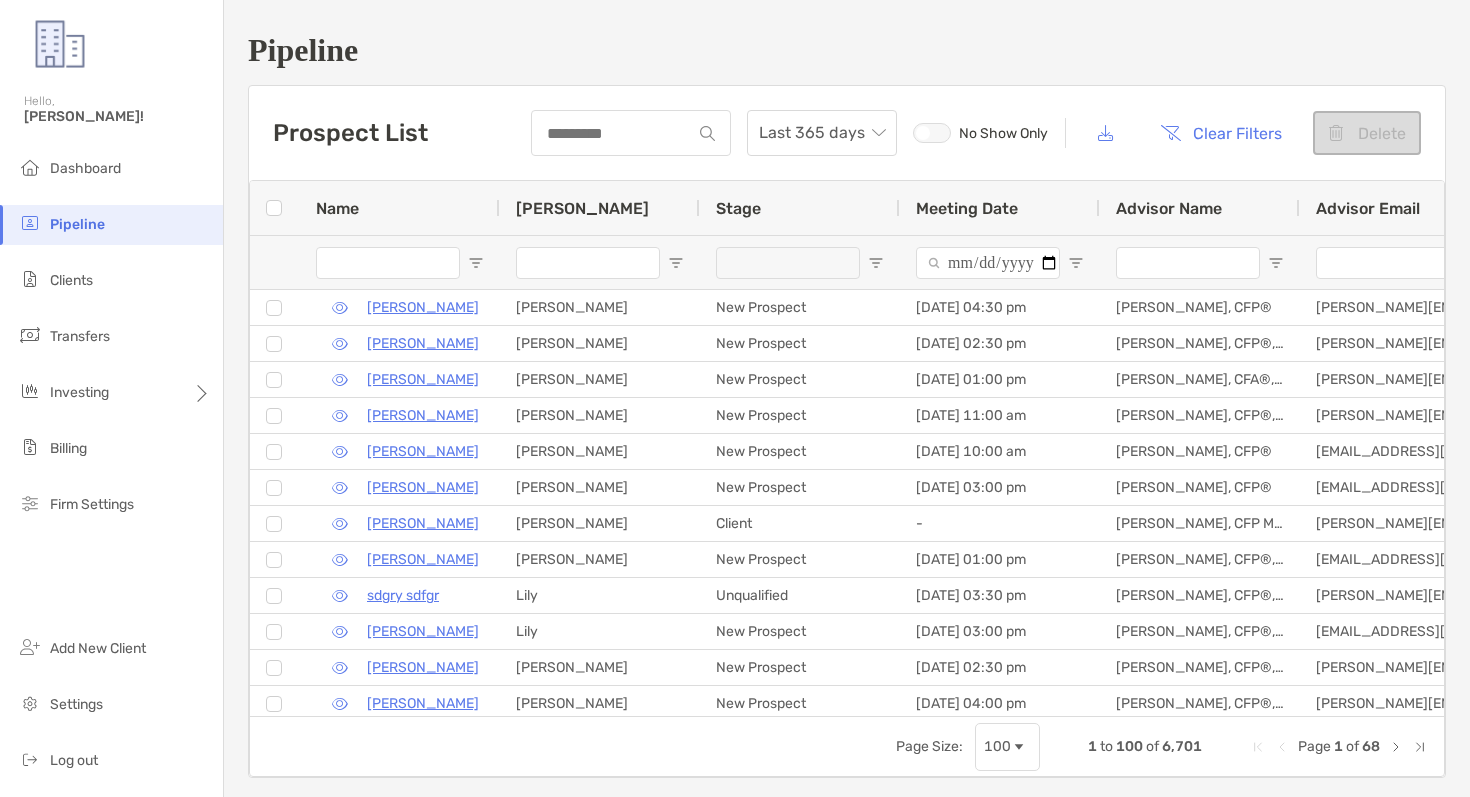 click at bounding box center (1188, 263) 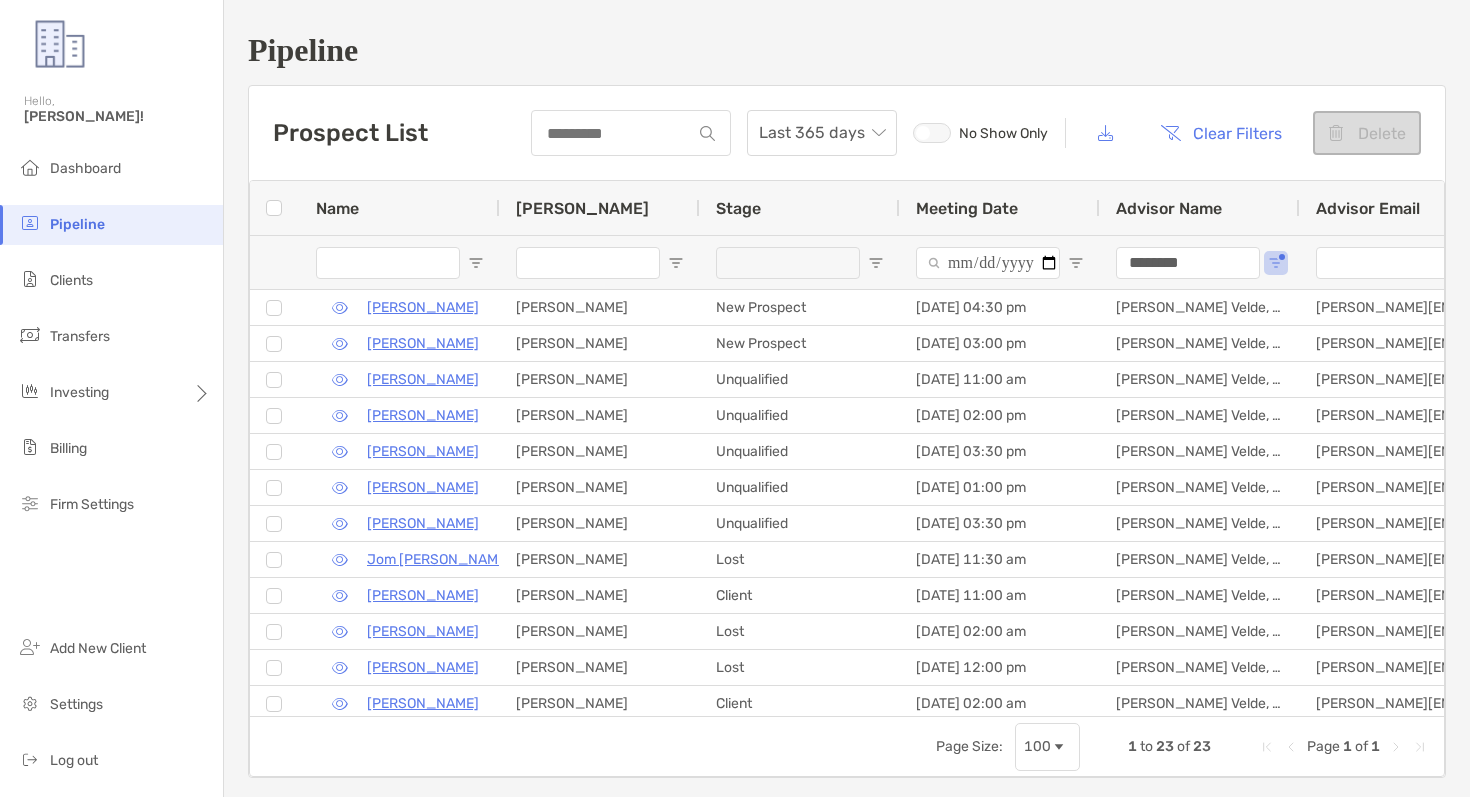 type on "********" 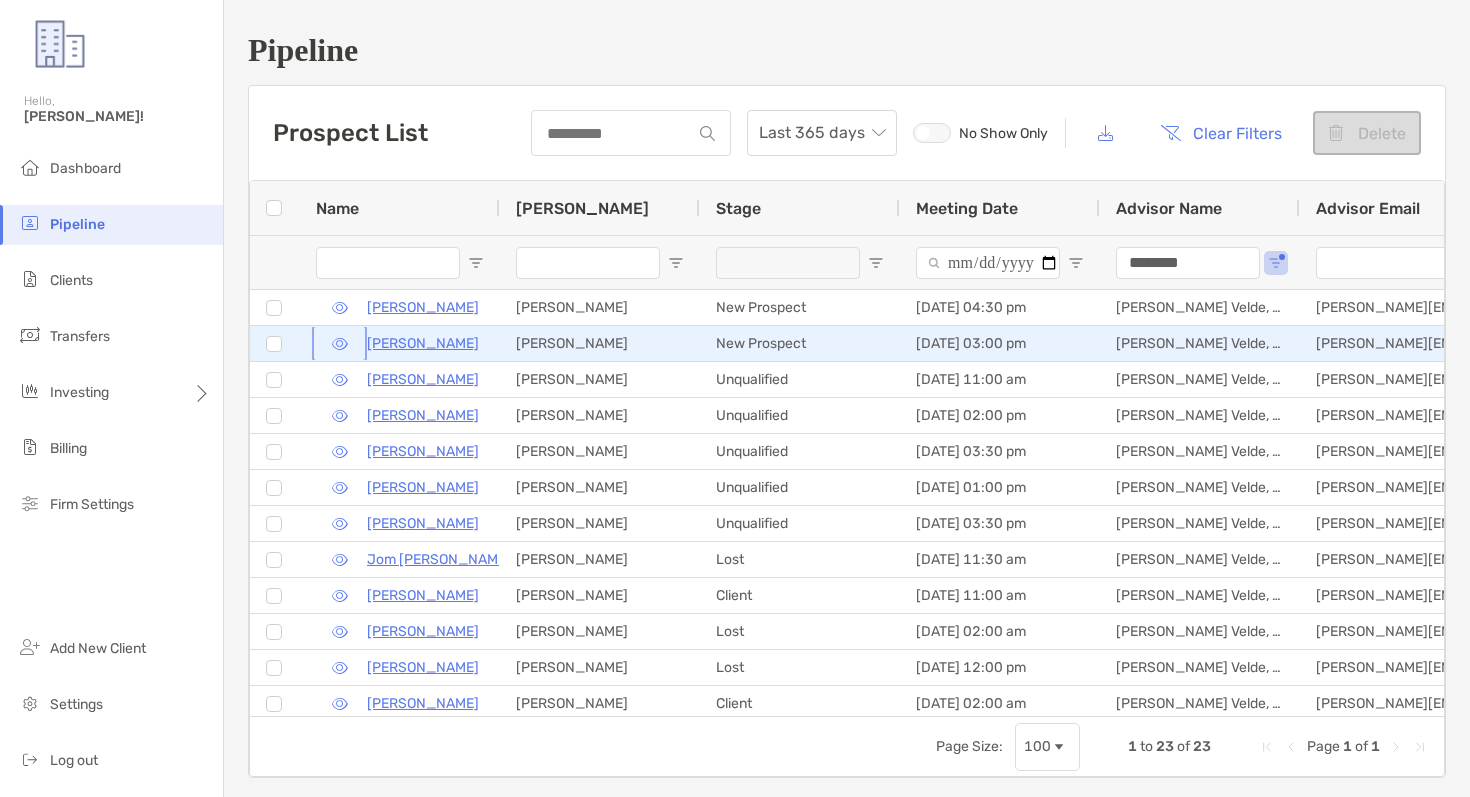 click at bounding box center [339, 343] 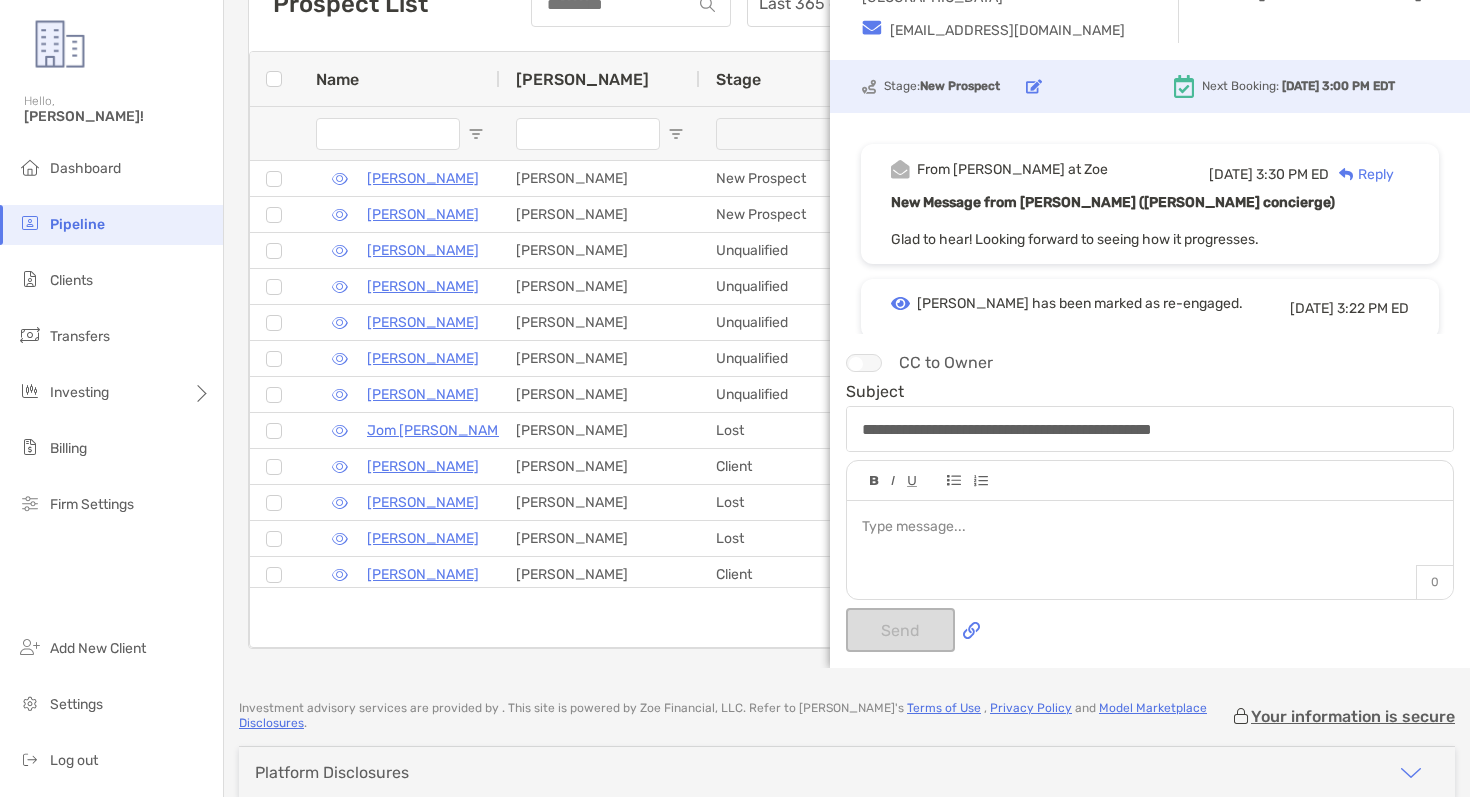 scroll, scrollTop: 135, scrollLeft: 0, axis: vertical 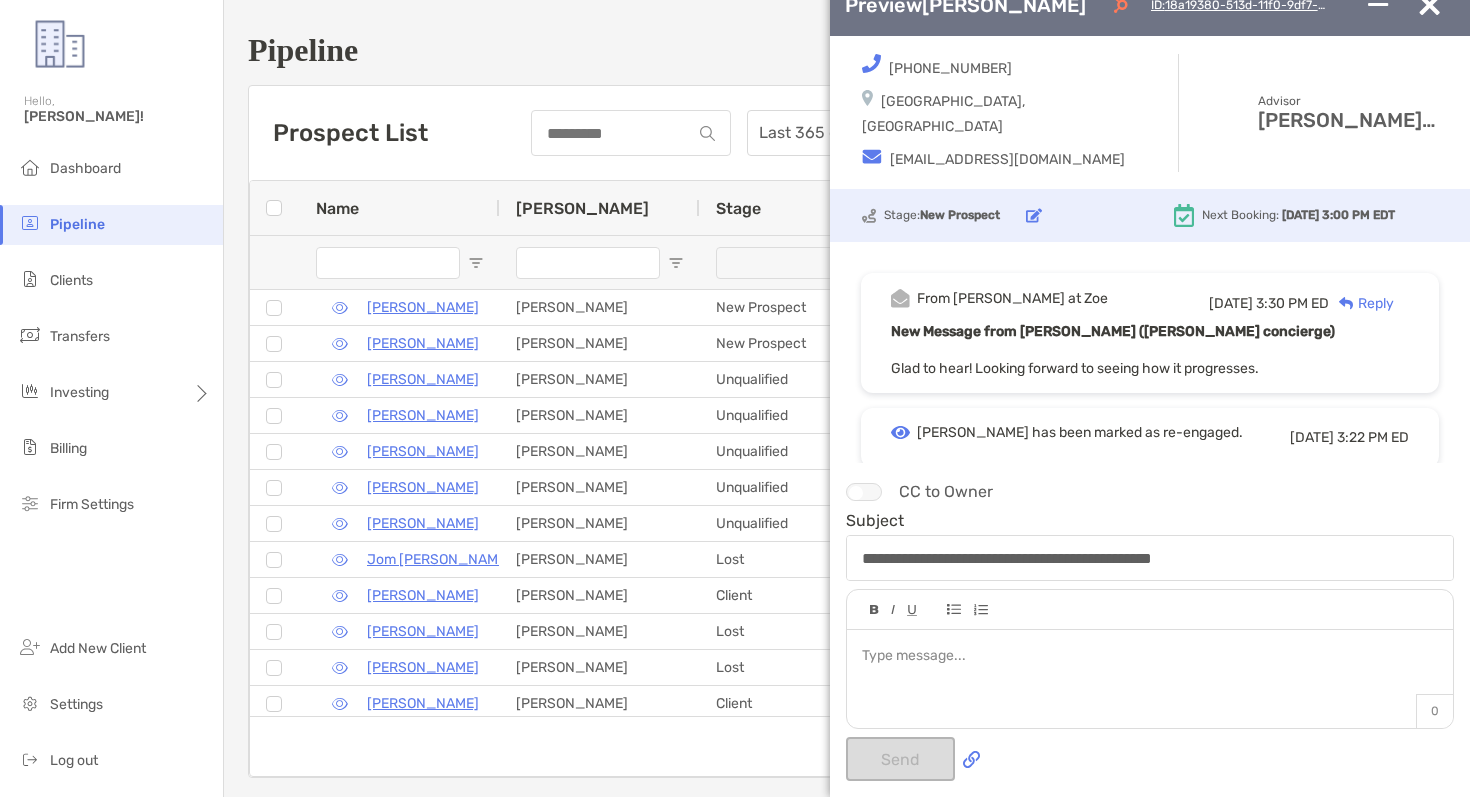 click at bounding box center (1429, 5) 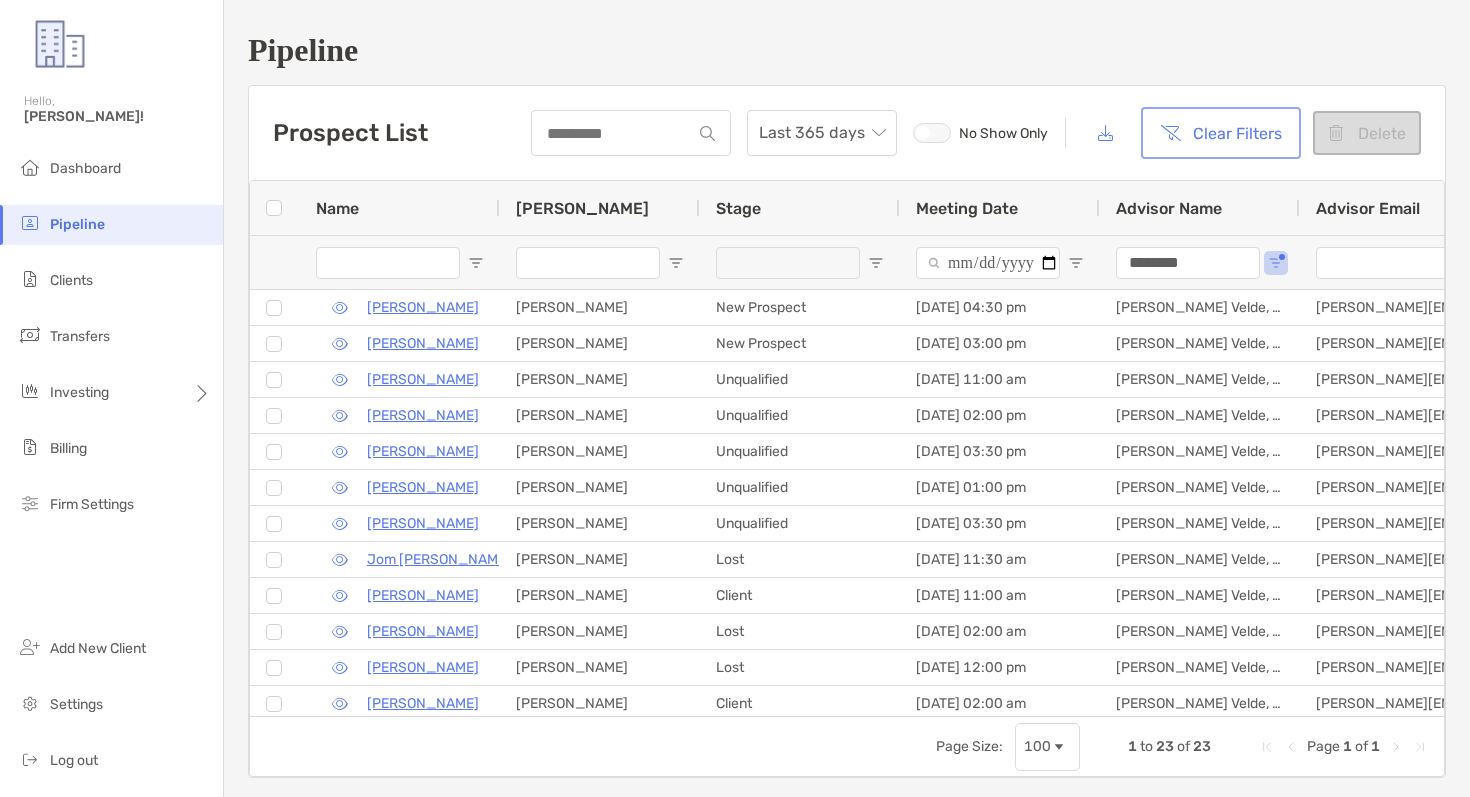 click on "Clear Filters" at bounding box center [1221, 133] 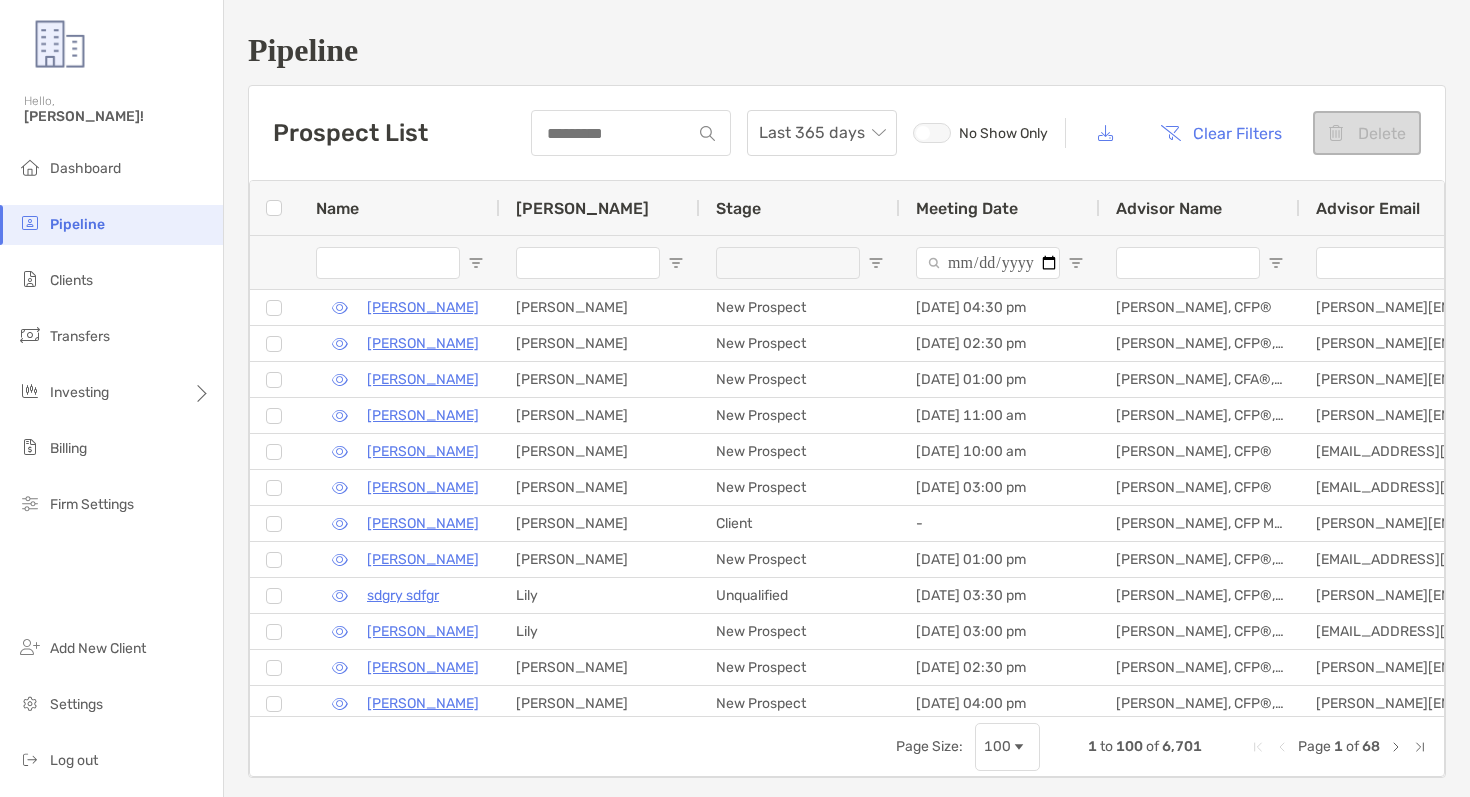 click at bounding box center (1188, 263) 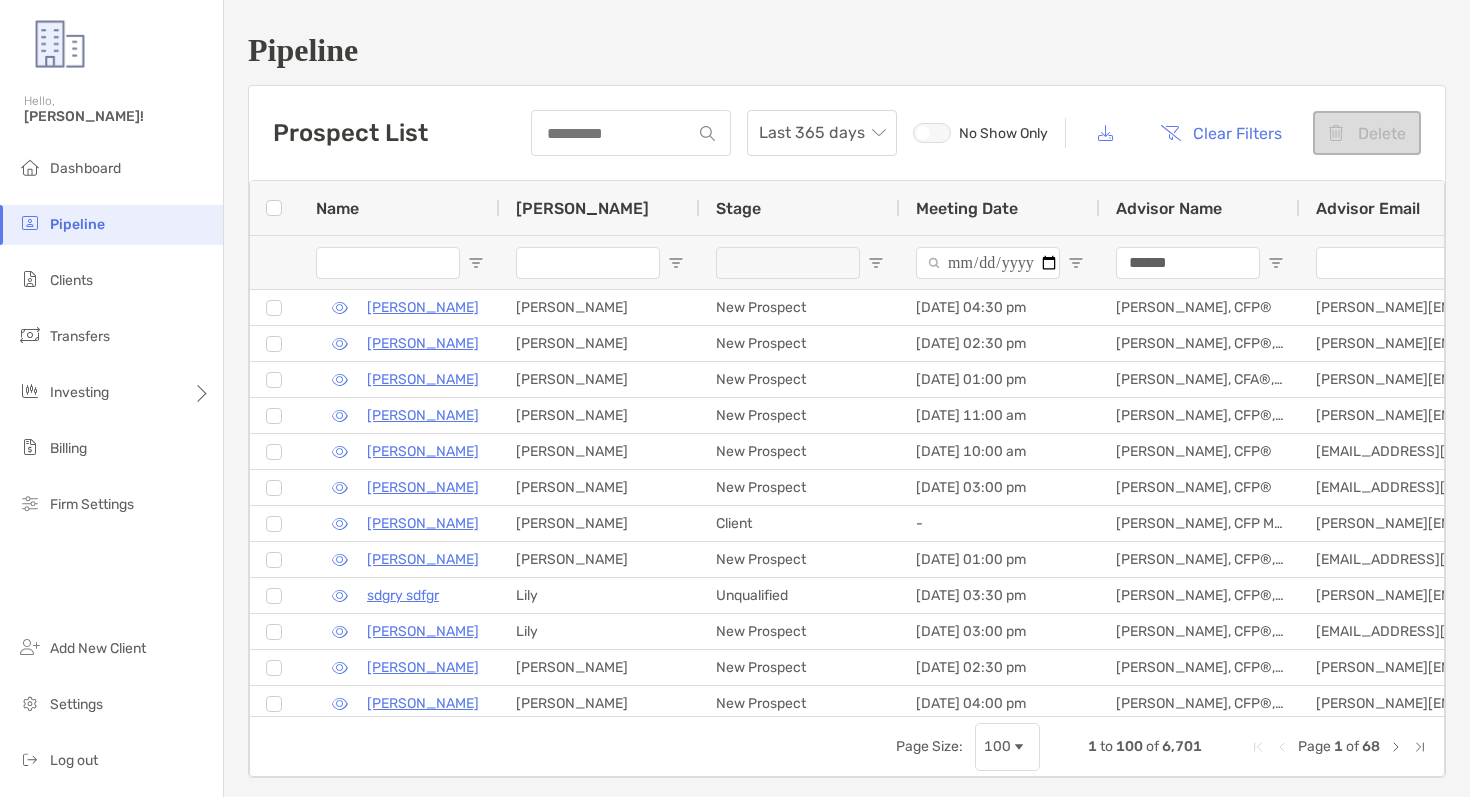 type on "*******" 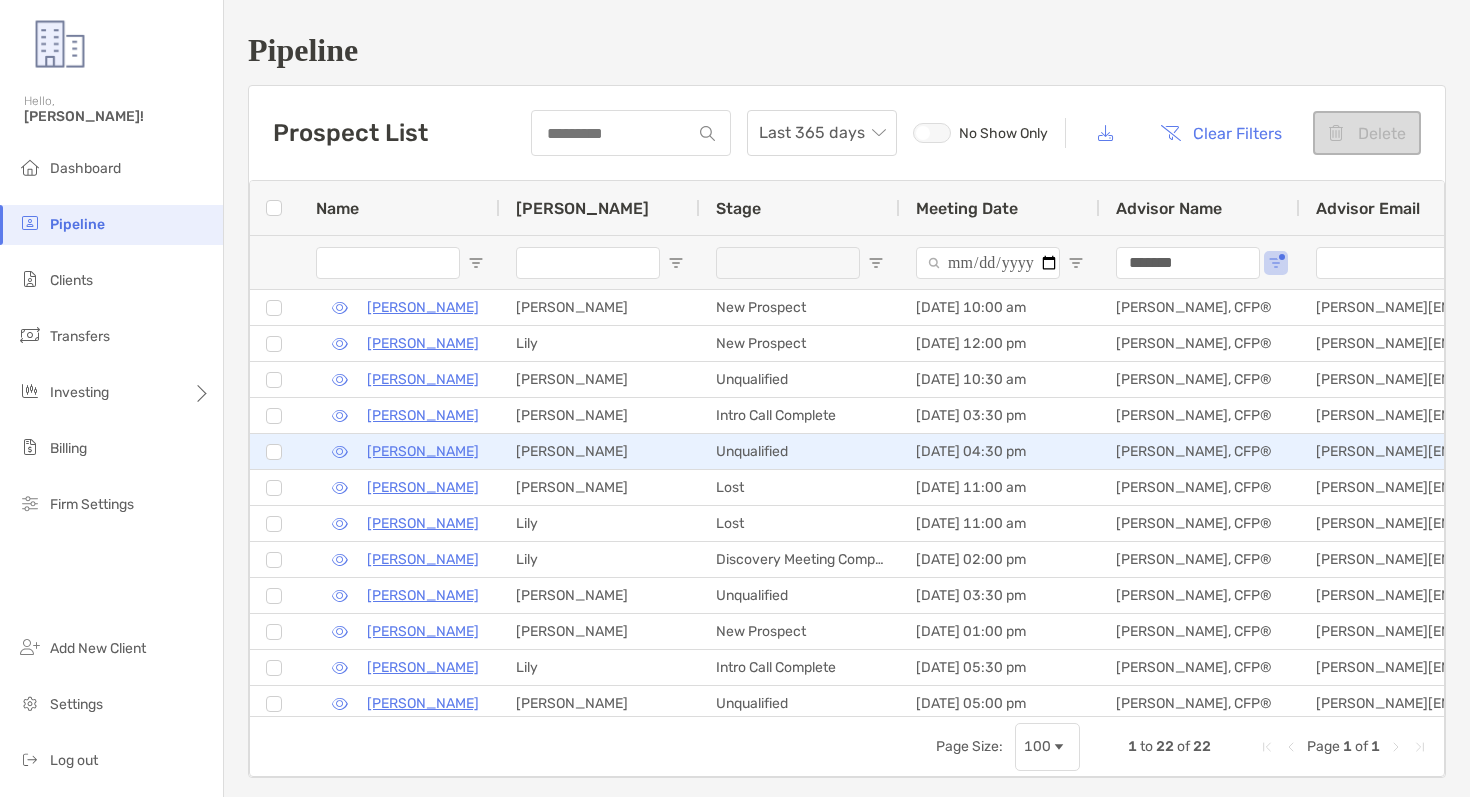 scroll, scrollTop: 66, scrollLeft: 0, axis: vertical 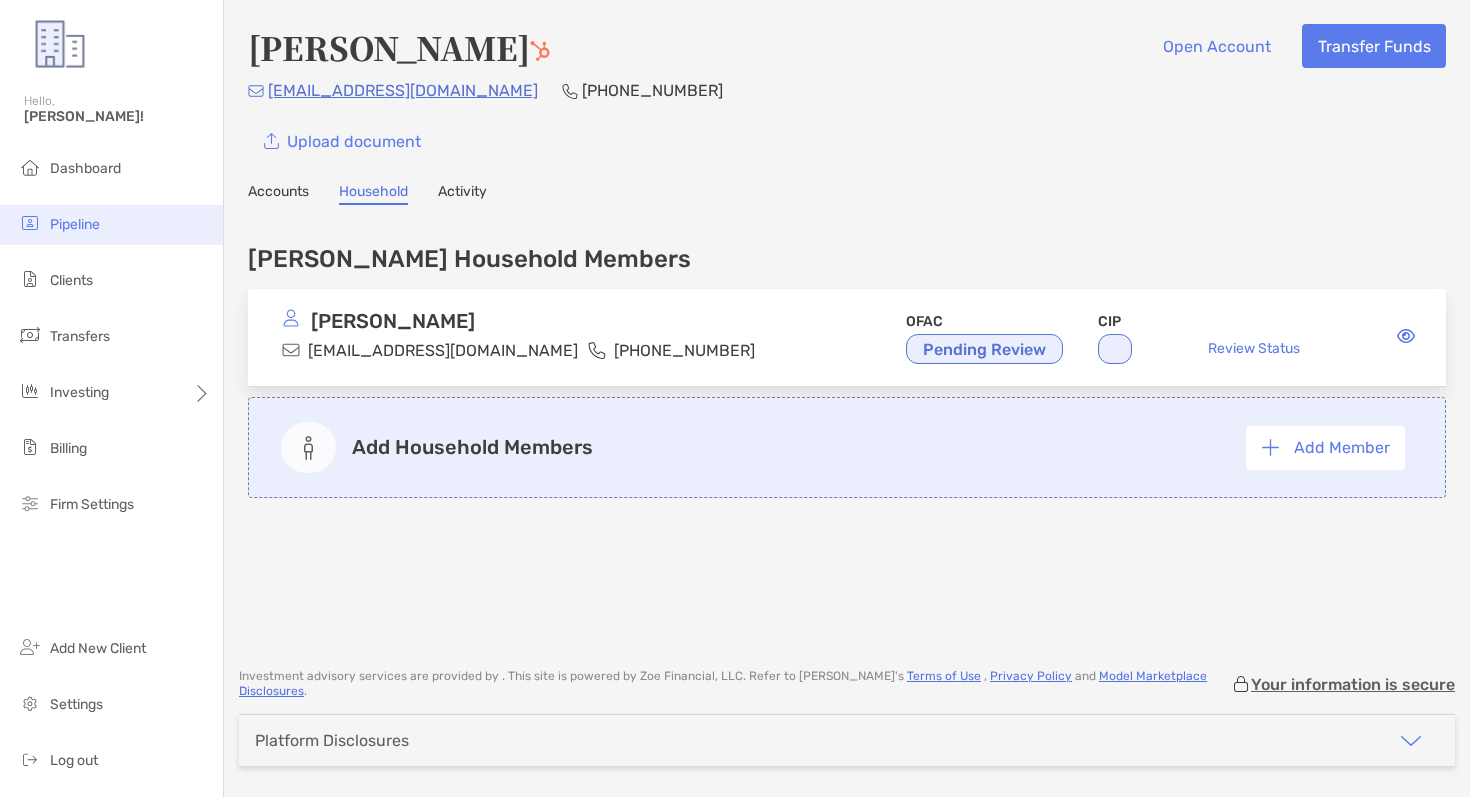 click on "Pipeline" at bounding box center (111, 225) 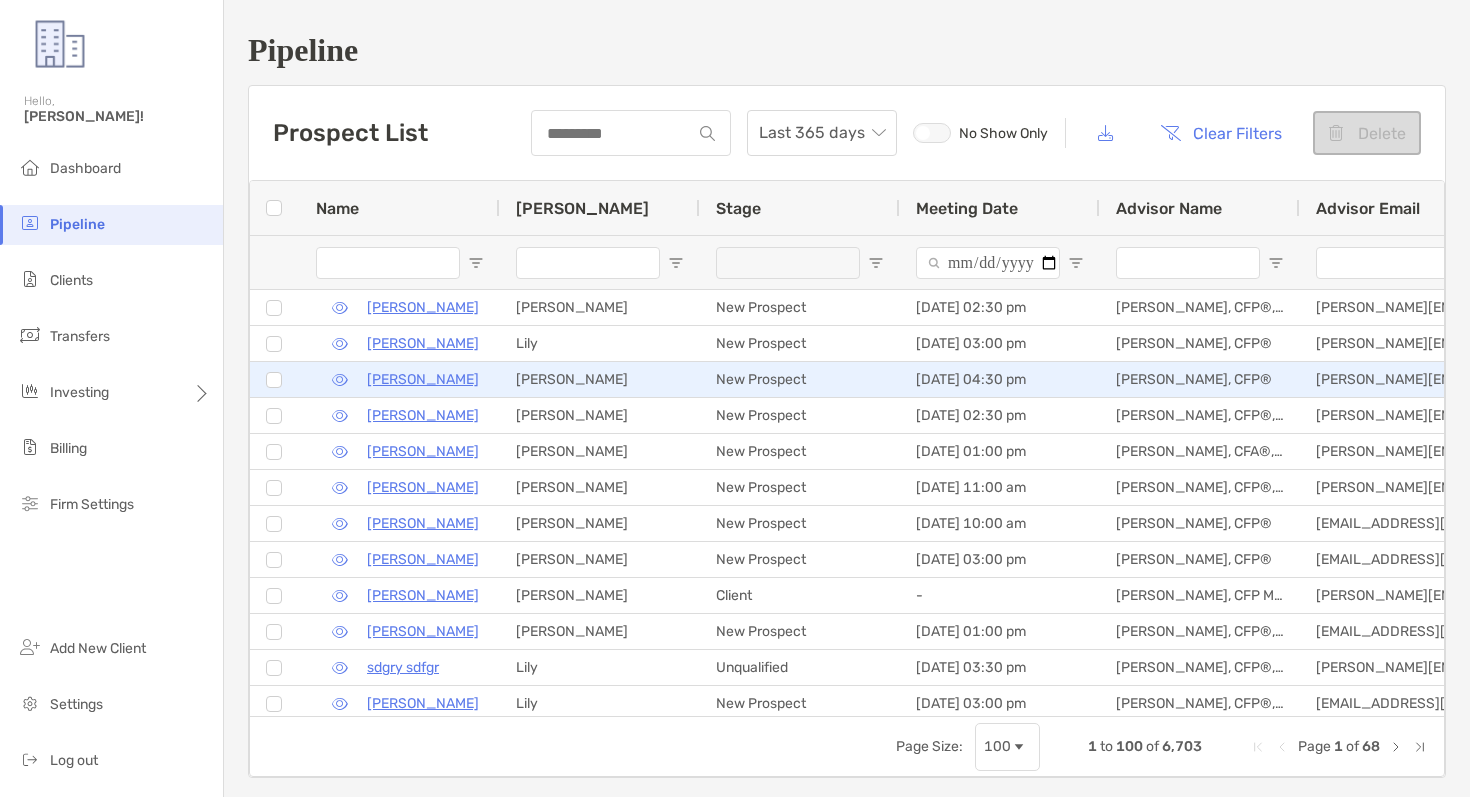 type on "*******" 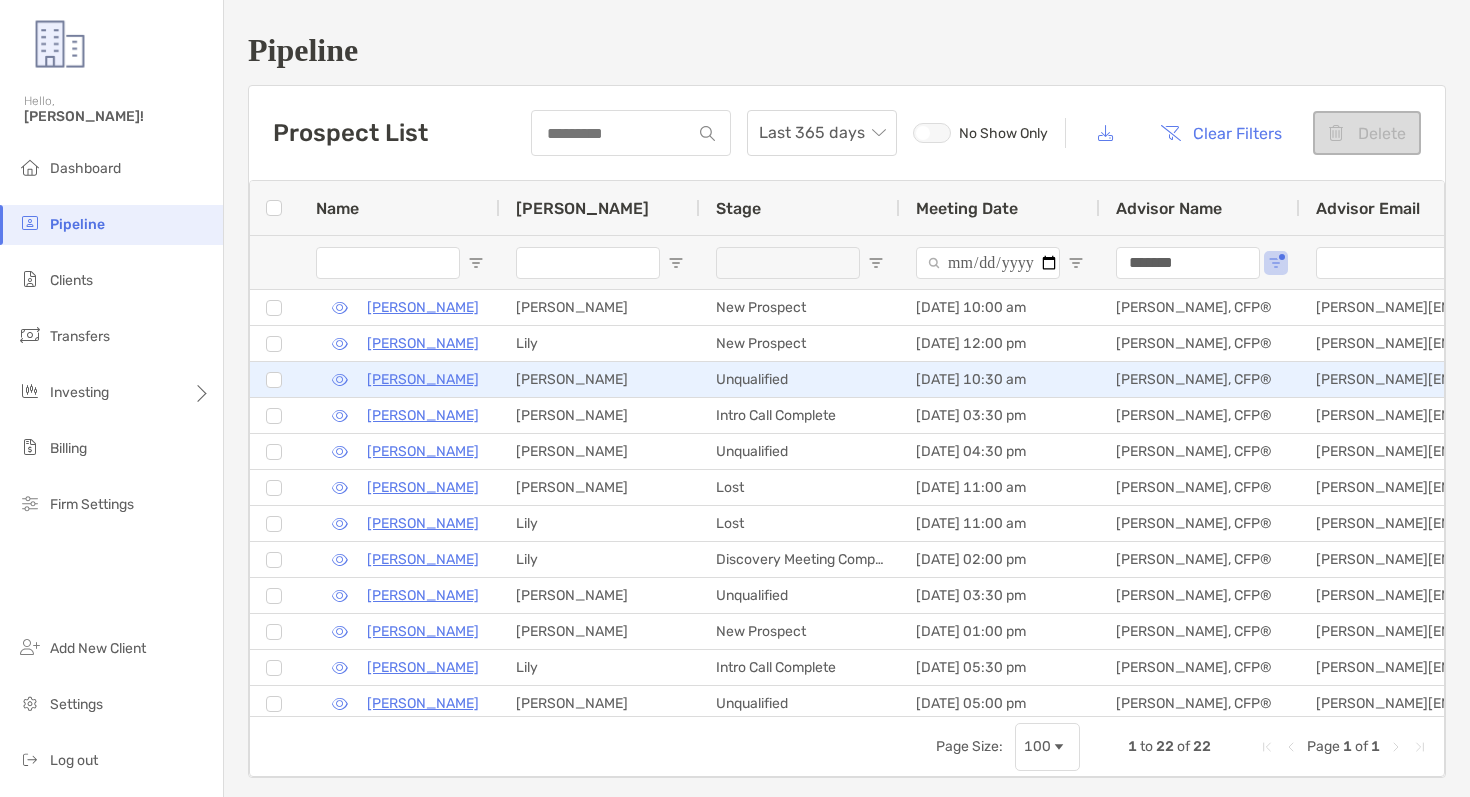 scroll, scrollTop: 49, scrollLeft: 0, axis: vertical 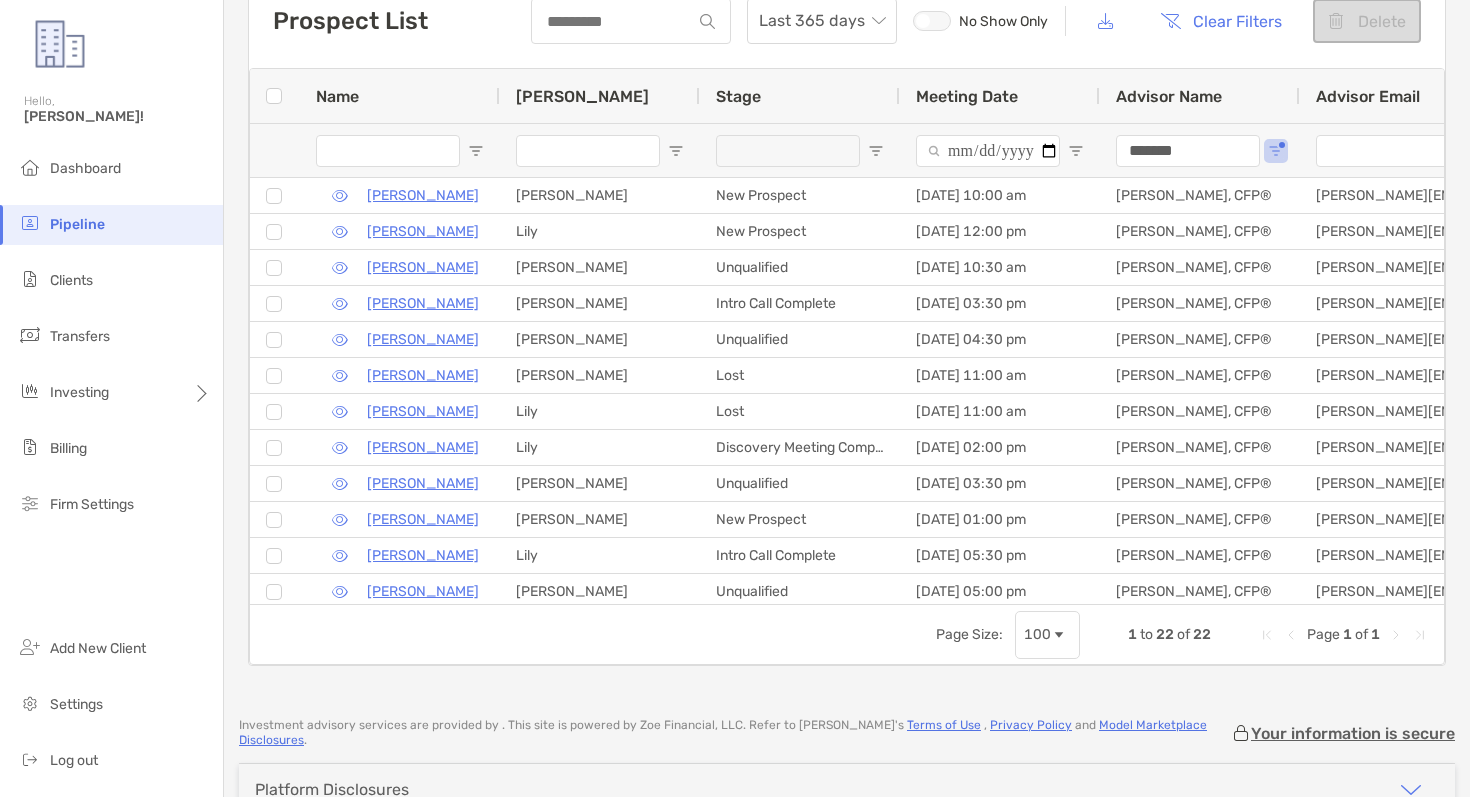 click at bounding box center [876, 151] 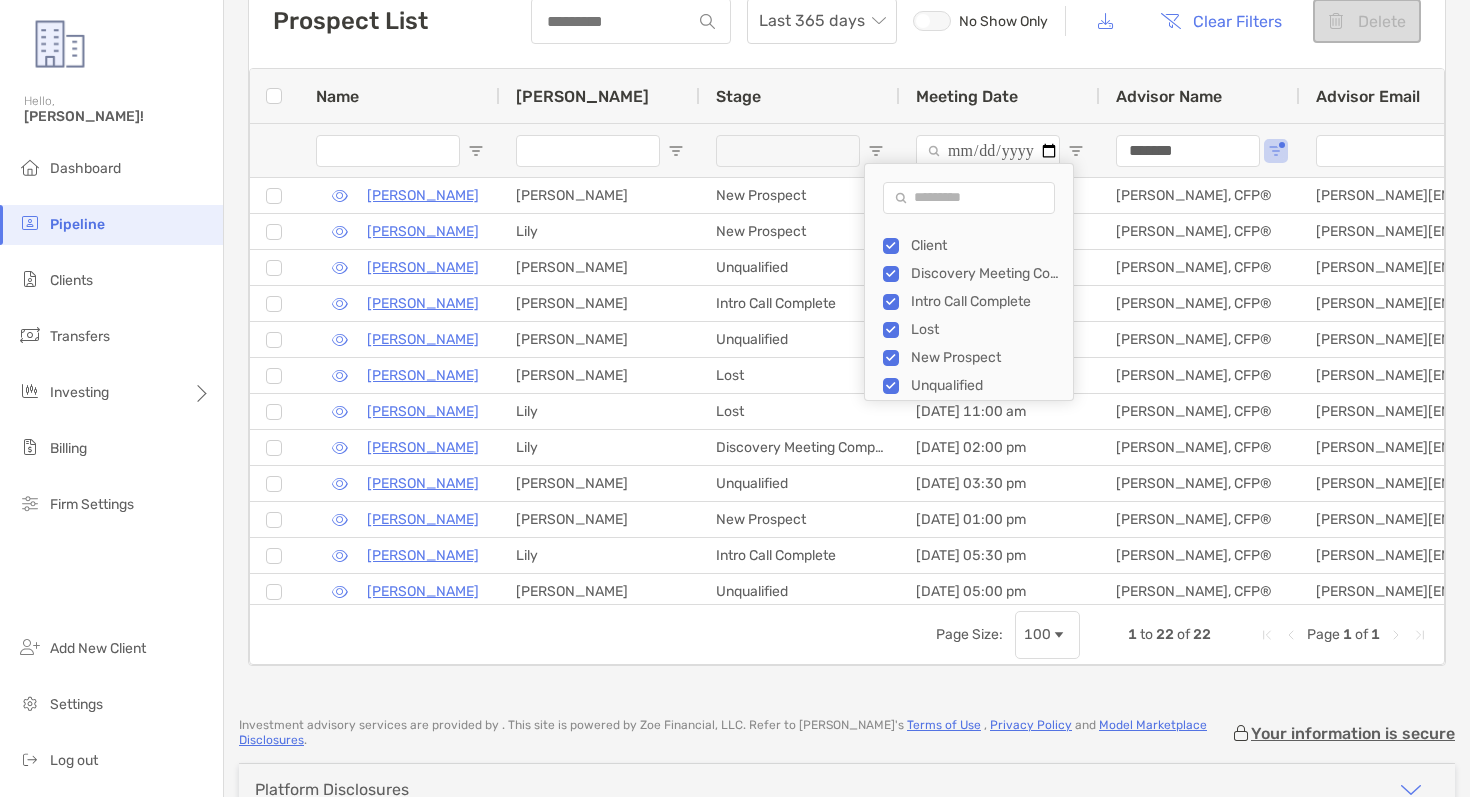 type on "**********" 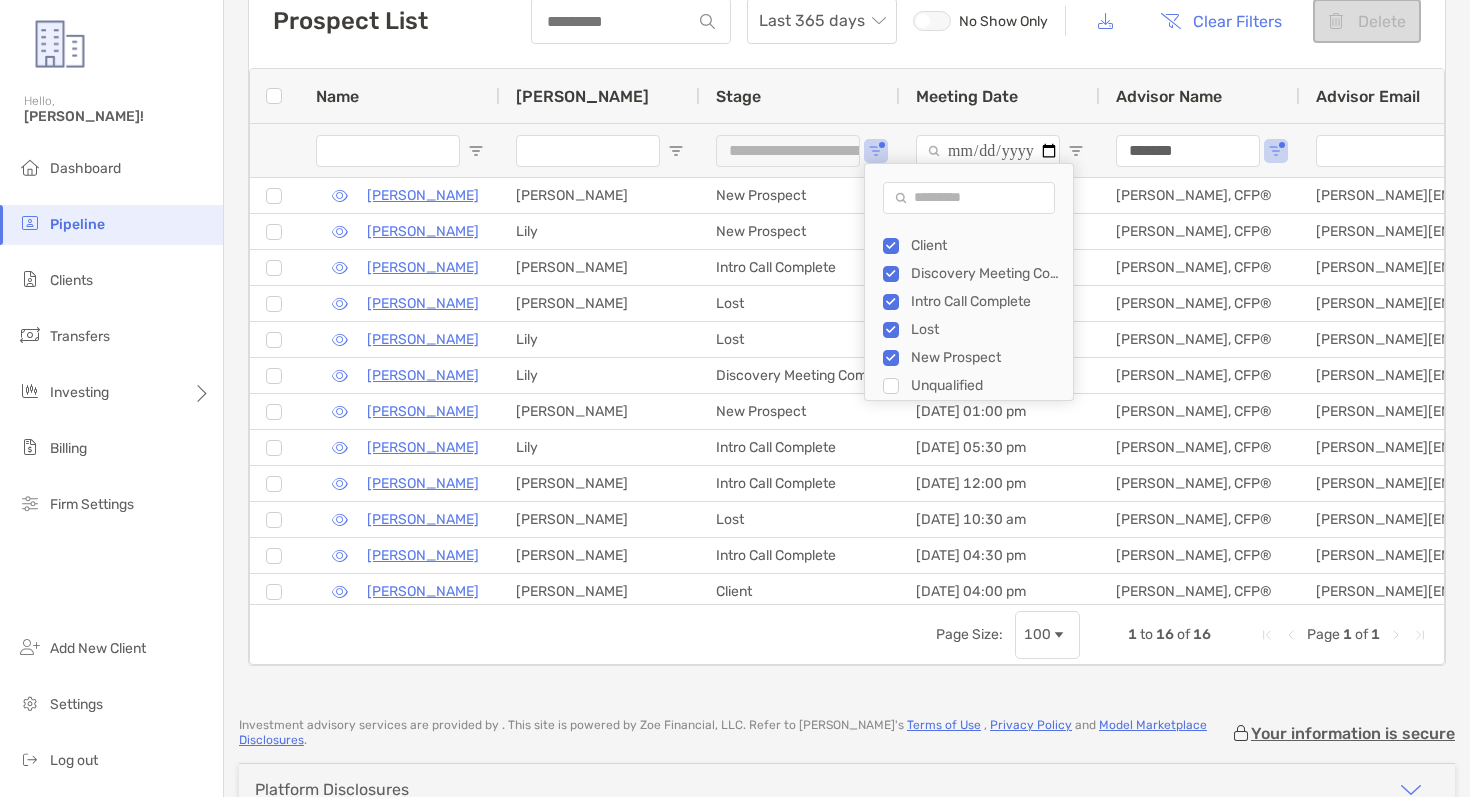 click on "Prospect List Last 365 days No Show Only Clear Filters Delete" at bounding box center [847, 21] 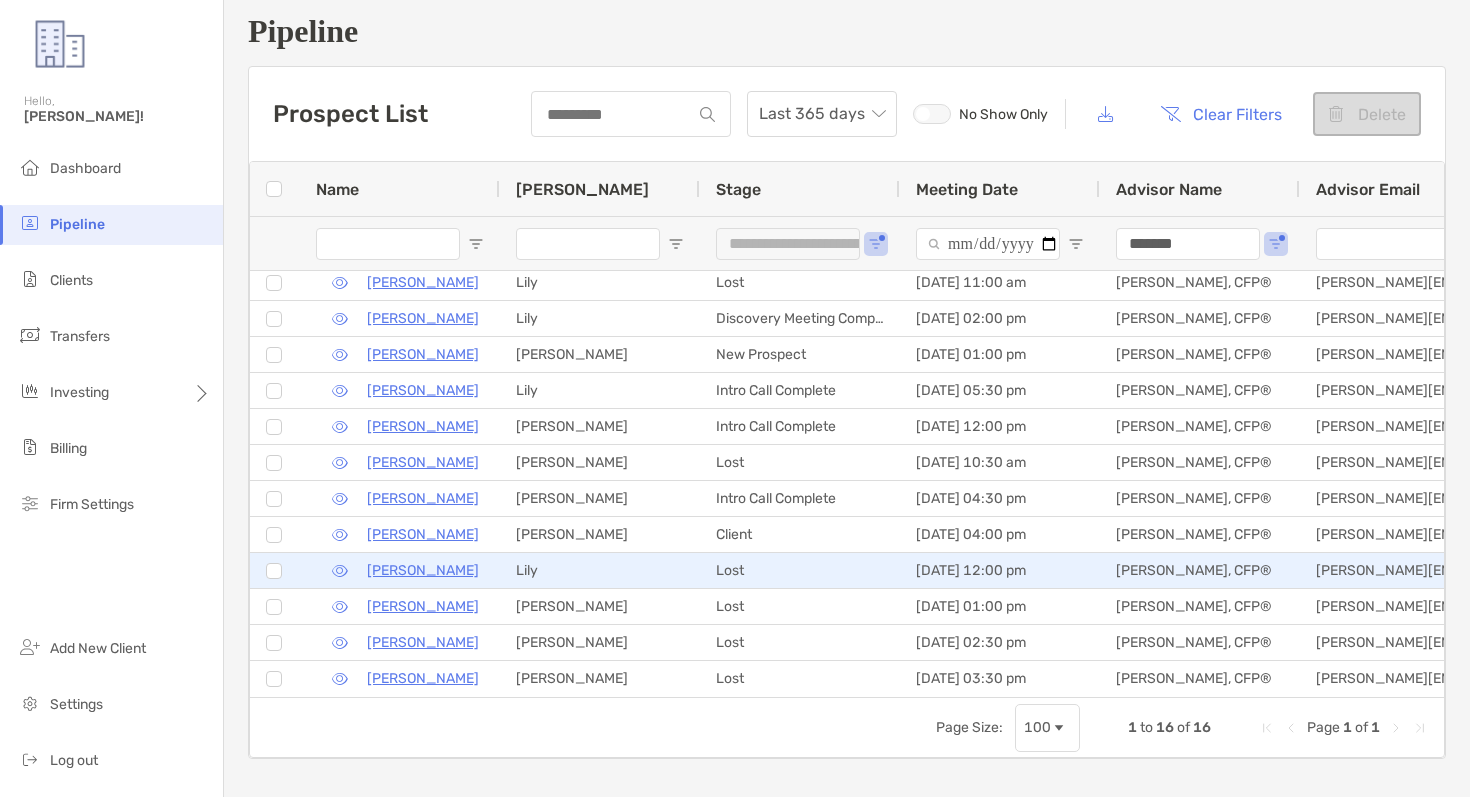 scroll, scrollTop: 117, scrollLeft: 0, axis: vertical 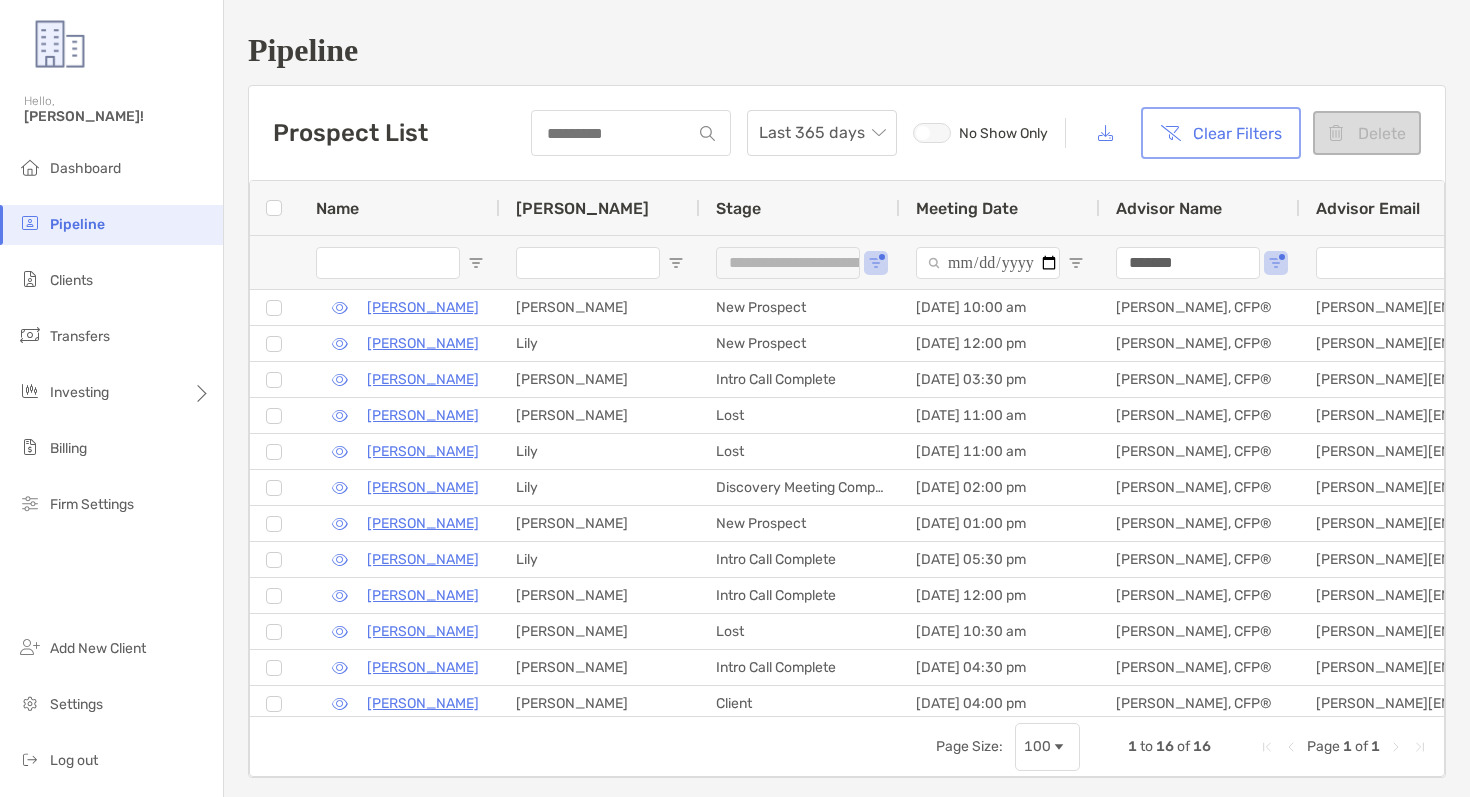 click on "Clear Filters" at bounding box center [1221, 133] 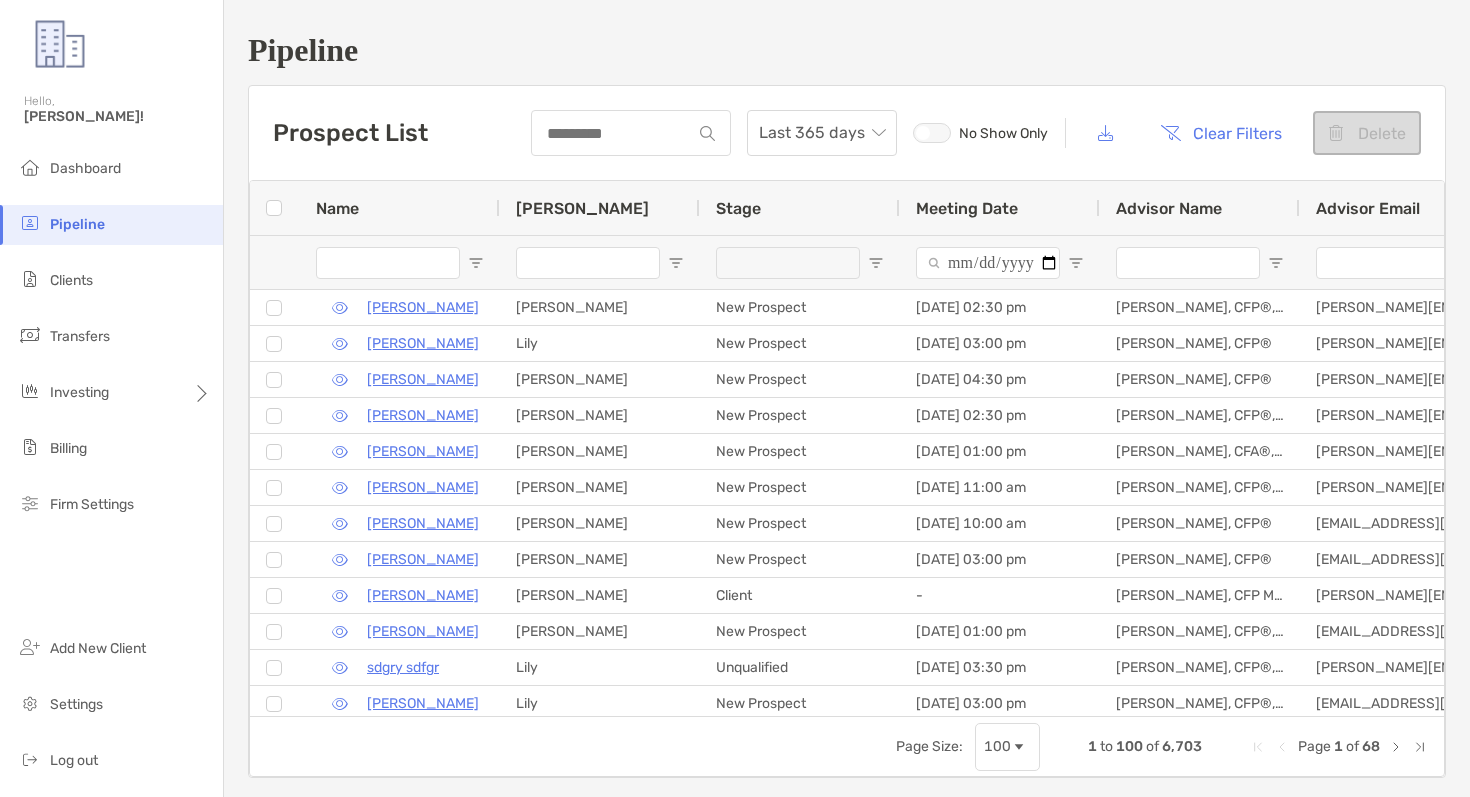 click at bounding box center [1188, 263] 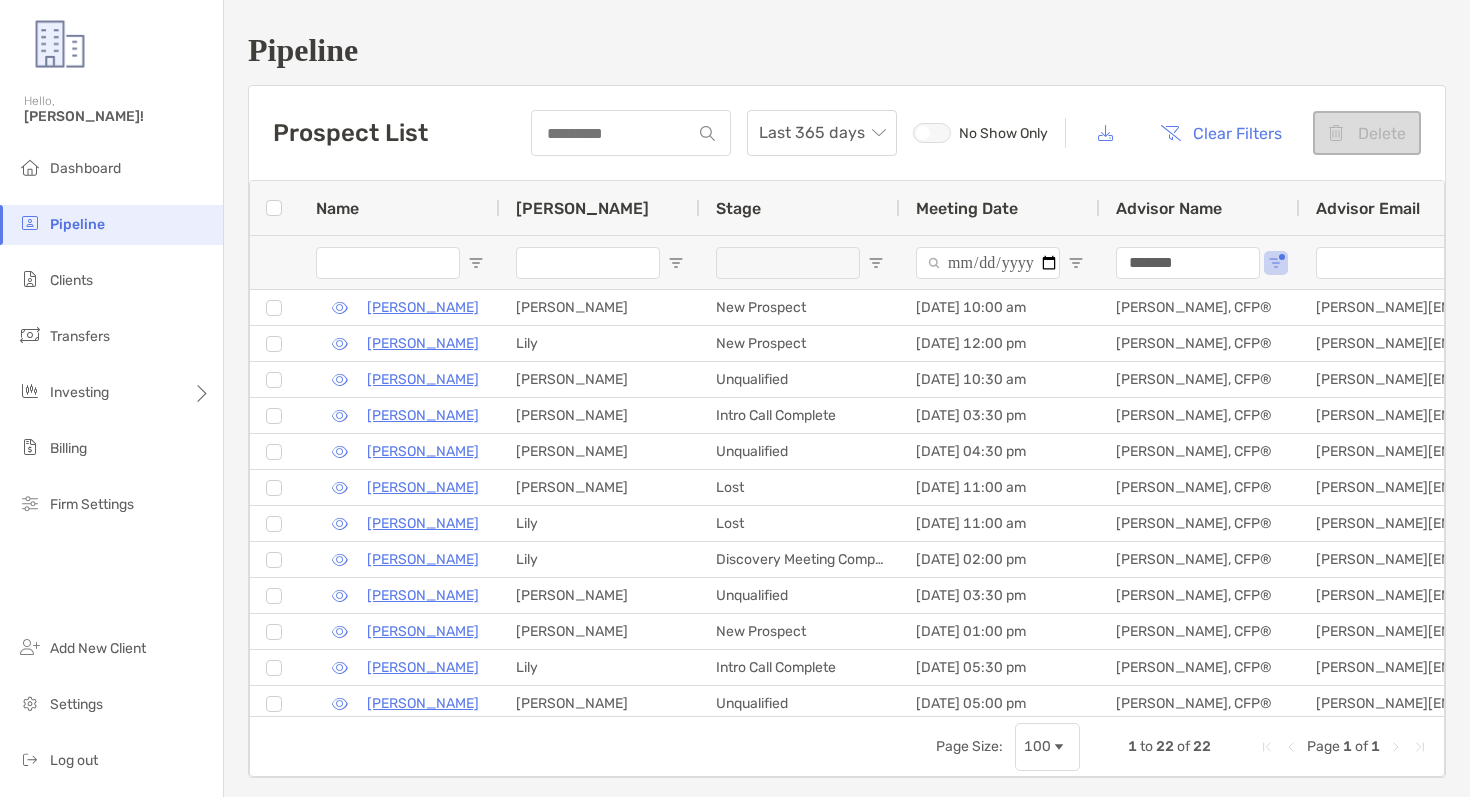 type on "*******" 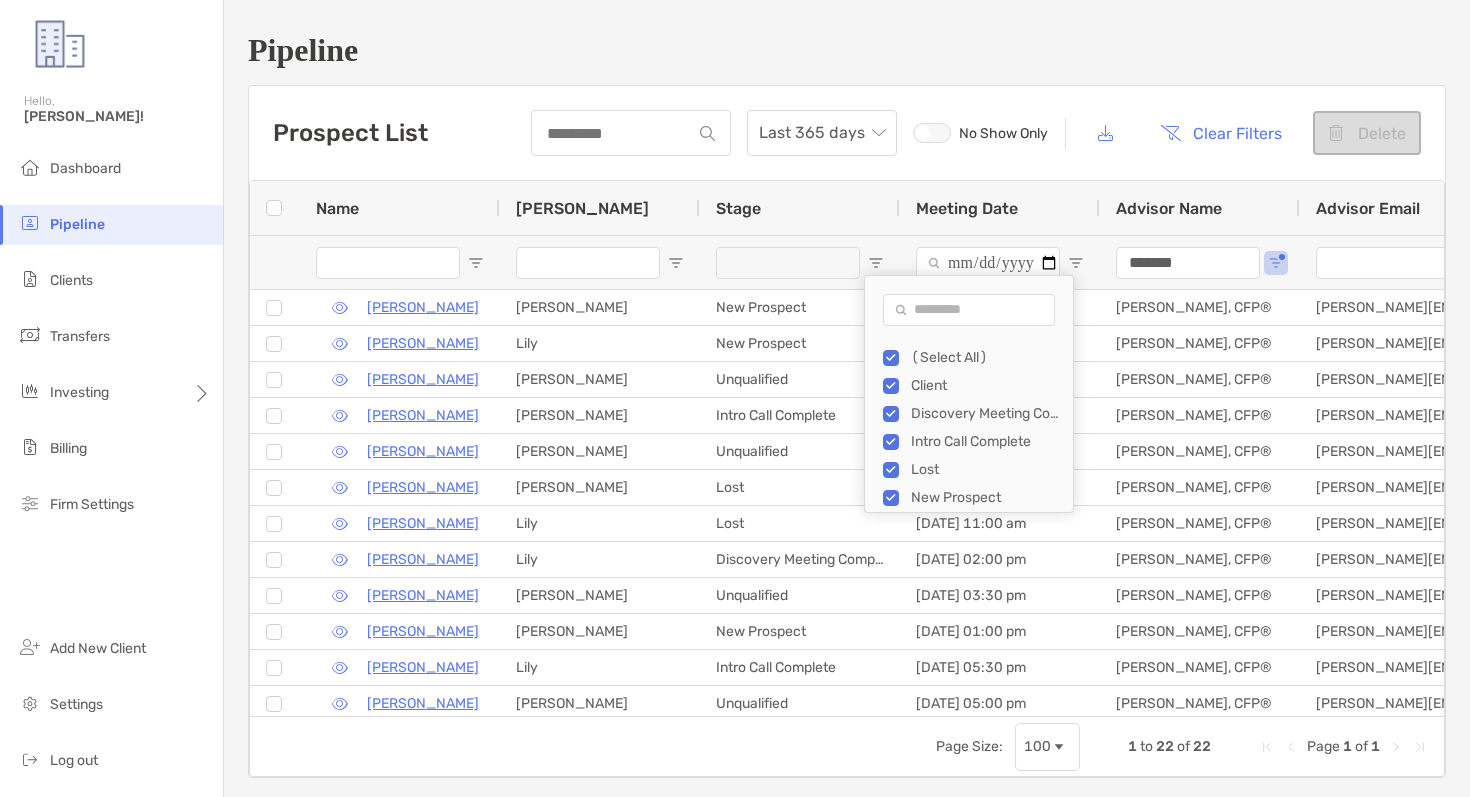 scroll, scrollTop: 28, scrollLeft: 0, axis: vertical 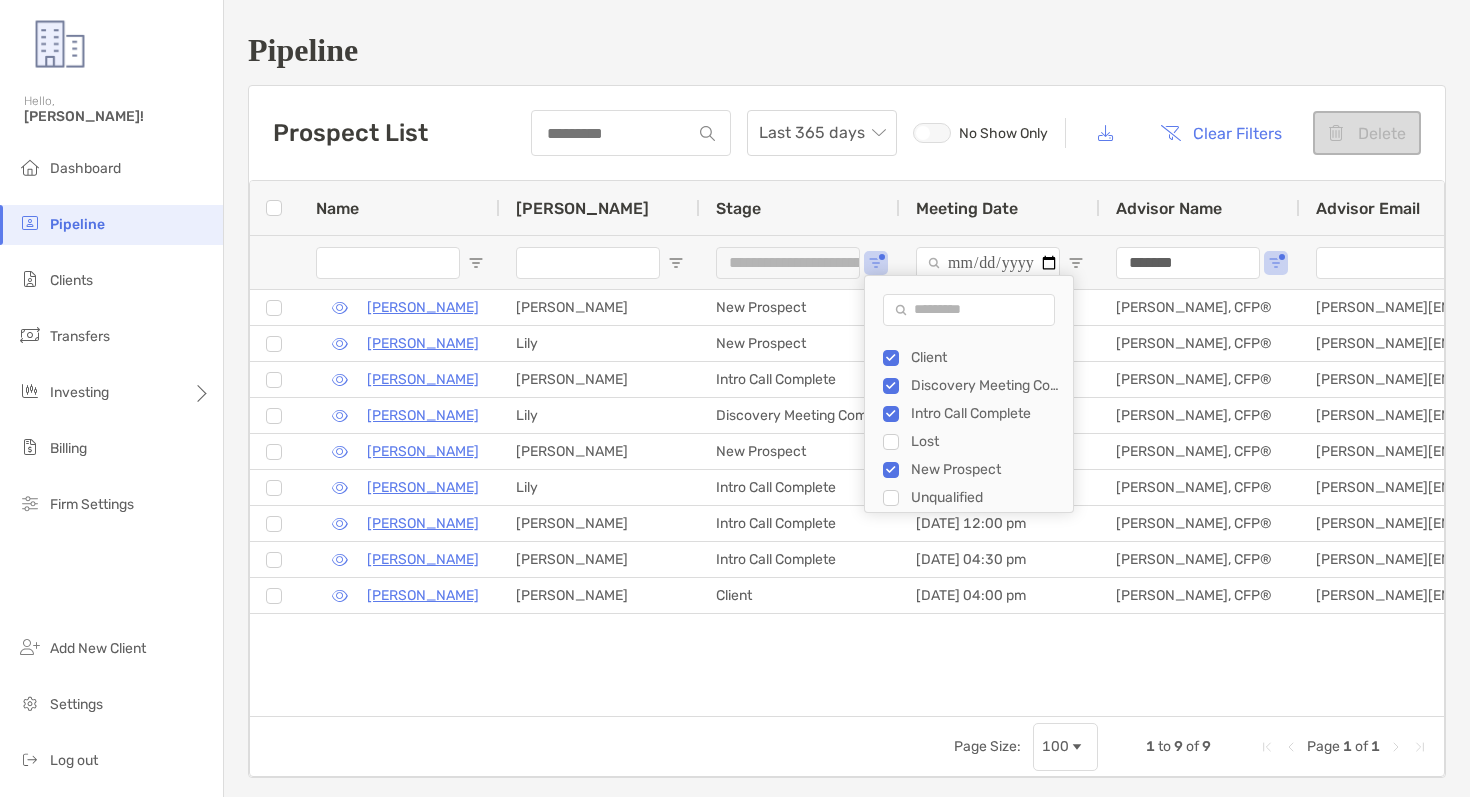 type on "**********" 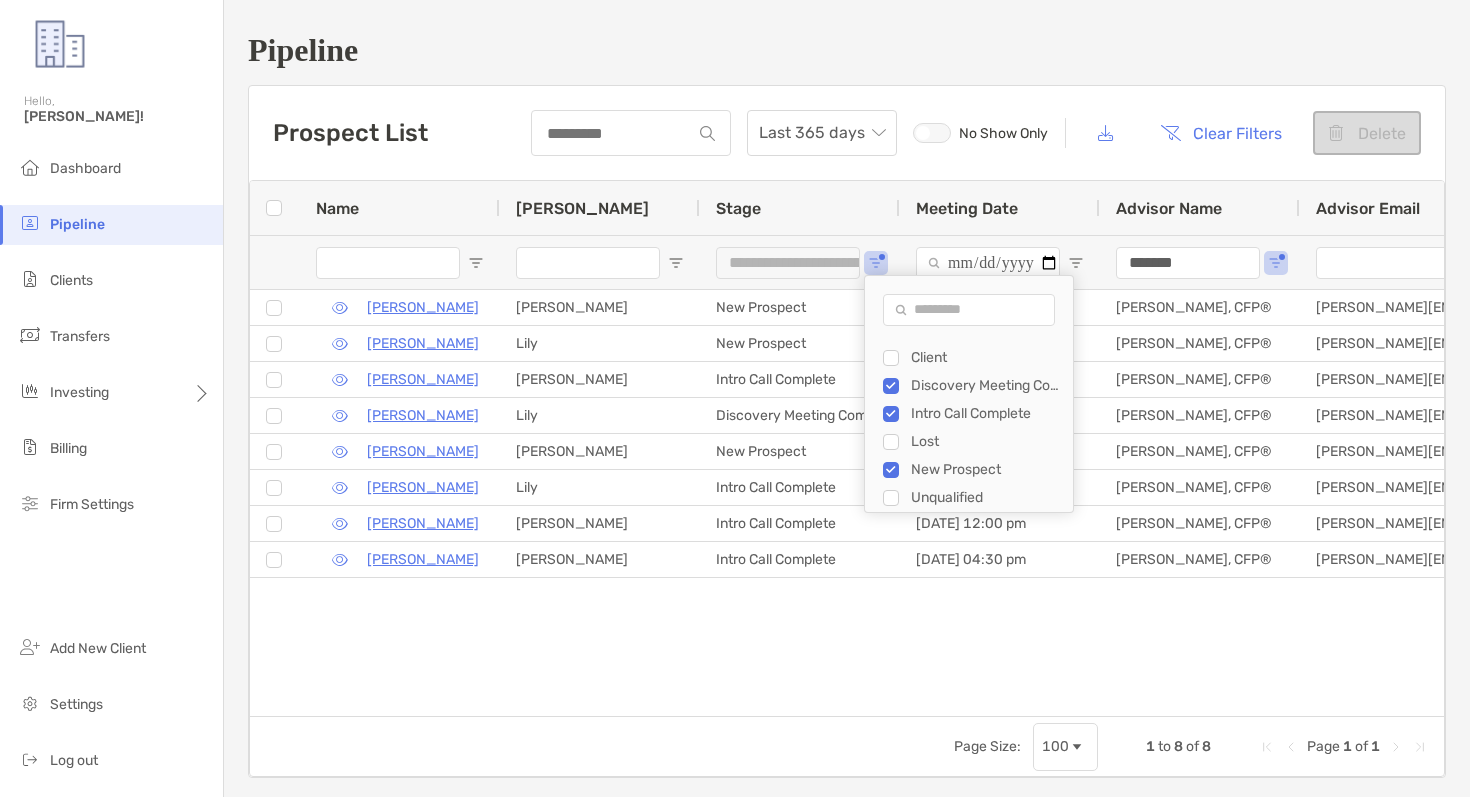 click on "Rachael Gregory Brendan New Prospect 07/03/2025 - 10:00 am Melissa Mijares, CFP® melissa.mijares@tvamp.com               Nicole Viele Lily New Prospect 07/11/2025 - 12:00 pm Melissa Mijares, CFP® melissa.mijares@tvamp.com               Lindsay Duncan Paul Intro Call Complete 06/27/2025 - 03:30 pm Melissa Mijares, CFP® melissa.mijares@tvamp.com               Danielle Barnas Lily Discovery Meeting Complete 06/19/2025 - 02:00 pm Melissa Mijares, CFP® melissa.mijares@tvamp.com               Kristy Draeger Brendan New Prospect 06/18/2025 - 01:00 pm Melissa Mijares, CFP® melissa.mijares@tvamp.com               Robin Goldstein Lily Intro Call Complete 06/13/2025 - 05:30 pm Melissa Mijares, CFP® melissa.mijares@tvamp.com               Matthew Spitz Brendan Intro Call Complete 07/18/2025 - 12:00 pm Melissa Mijares, CFP® melissa.mijares@tvamp.com               Greg Davenport Brendan Intro Call Complete 06/03/2025 - 04:30 pm Melissa Mijares, CFP® melissa.mijares@tvamp.com" at bounding box center [847, 503] 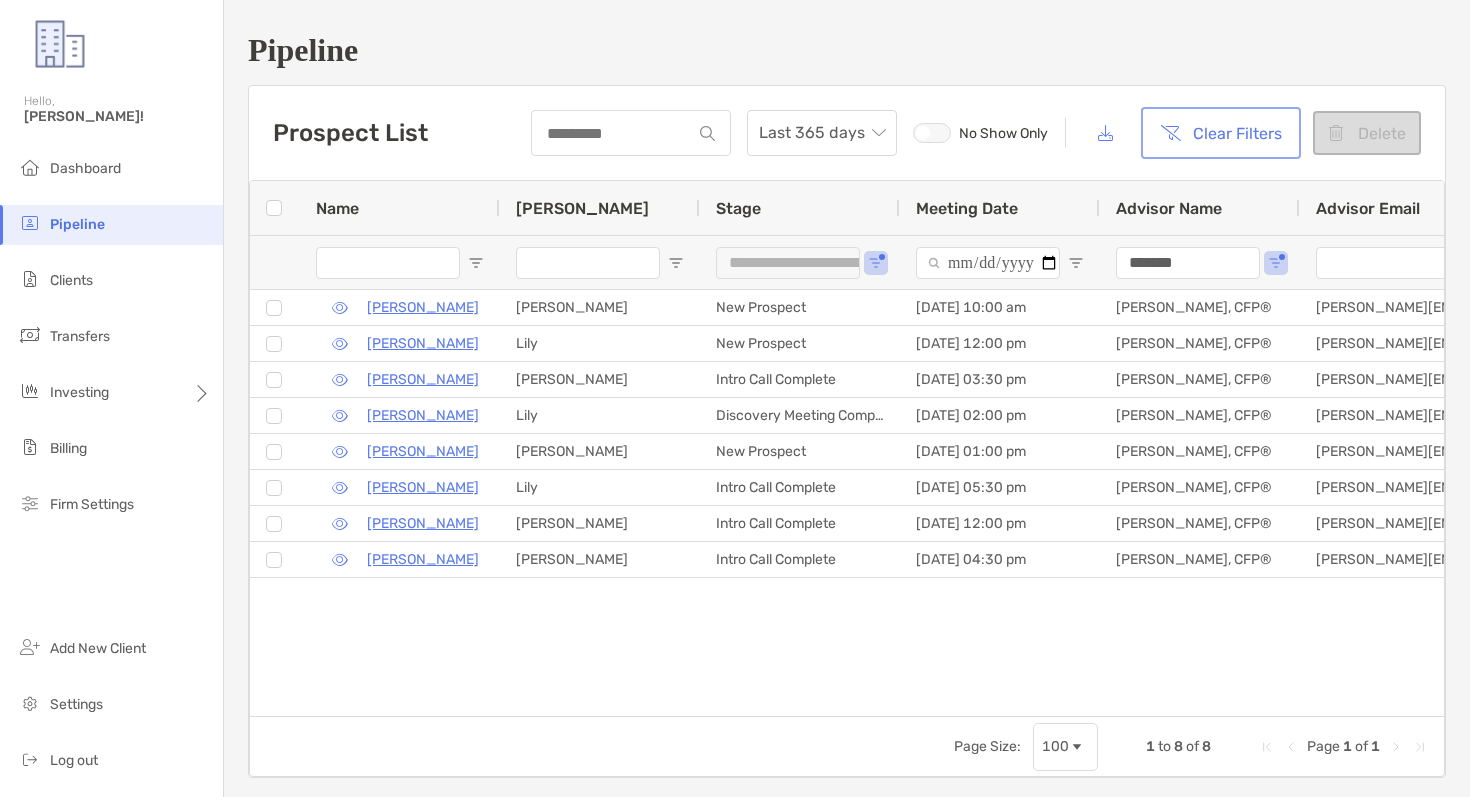 click on "Clear Filters" at bounding box center (1221, 133) 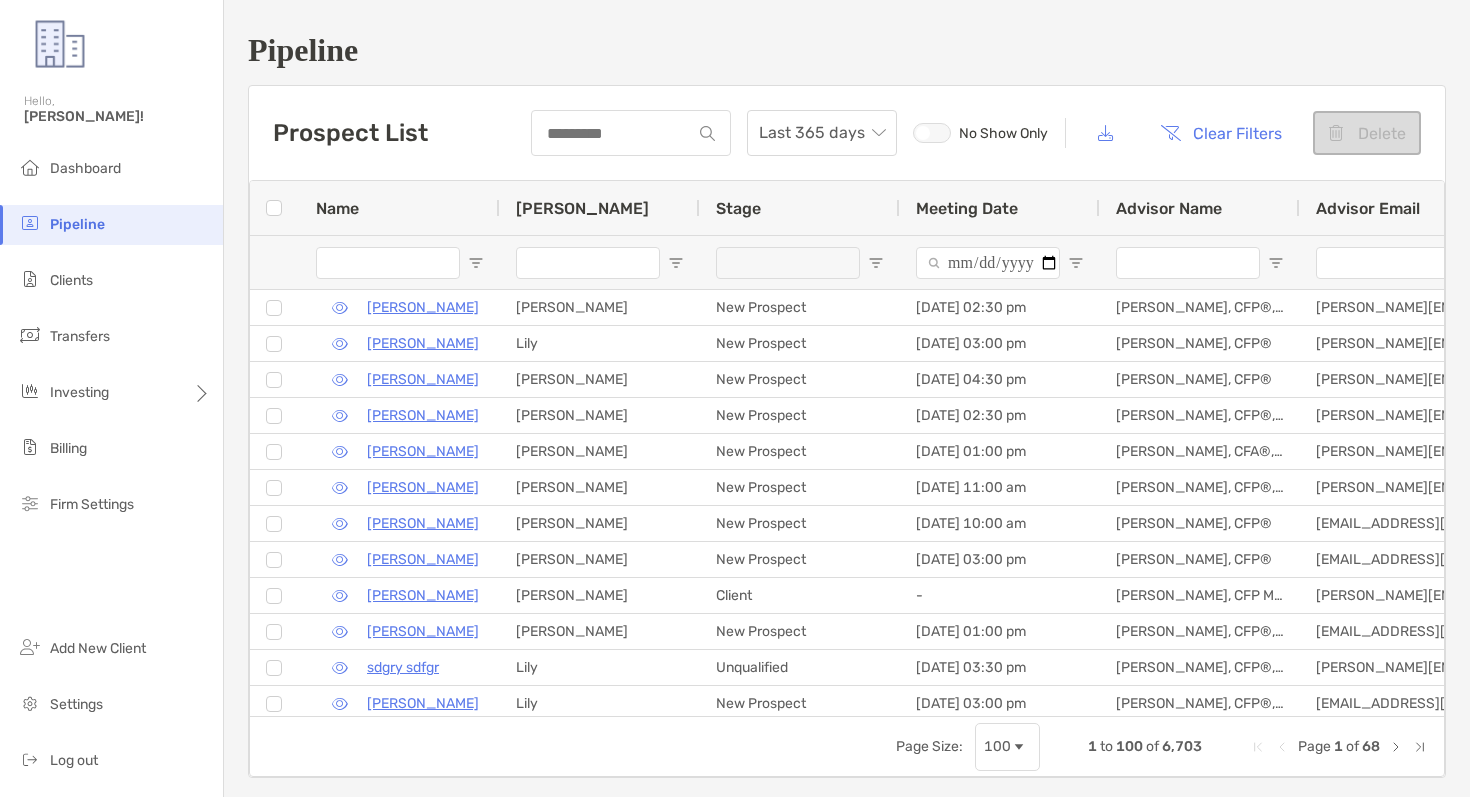 click at bounding box center [1188, 263] 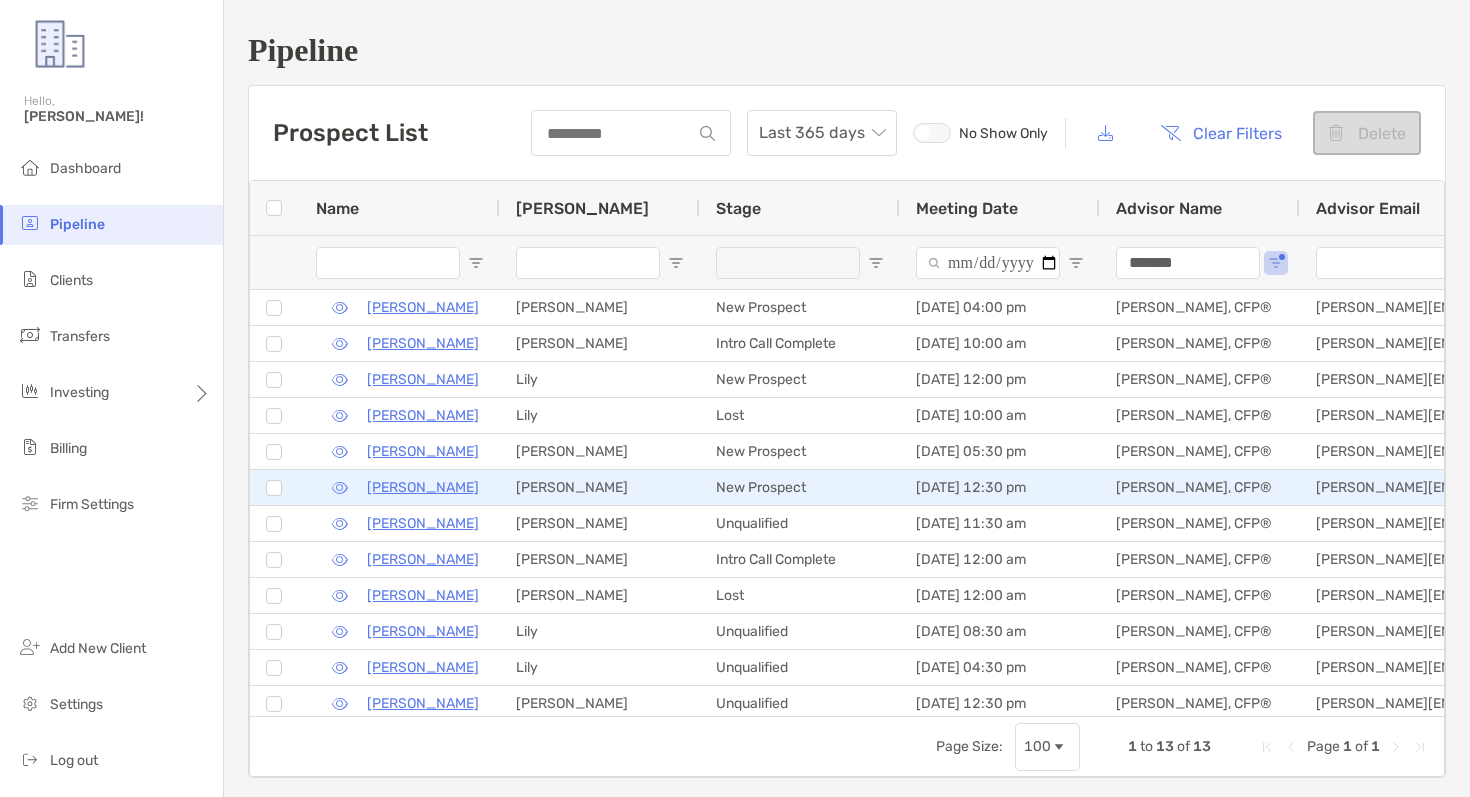 scroll, scrollTop: 42, scrollLeft: 0, axis: vertical 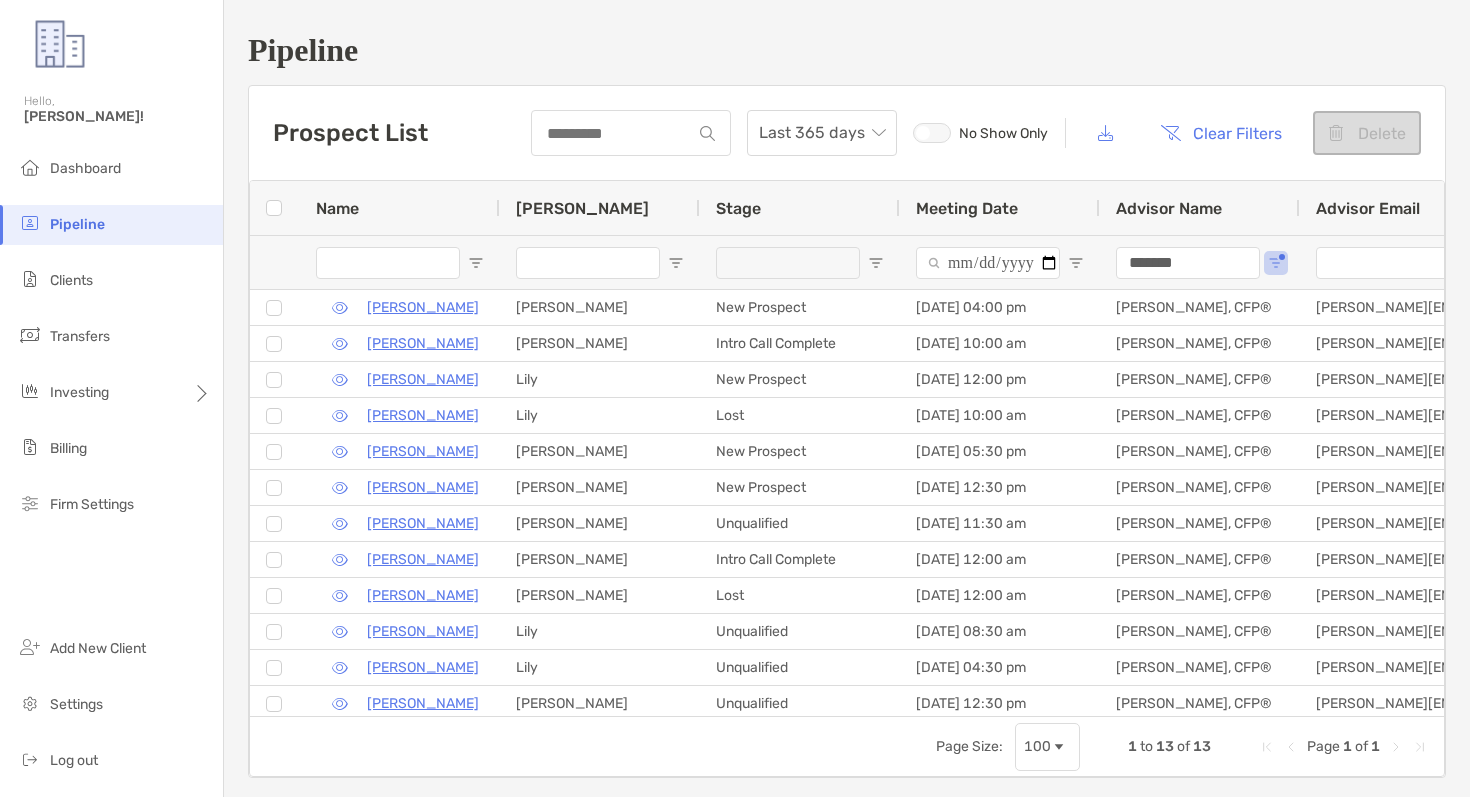 type on "*******" 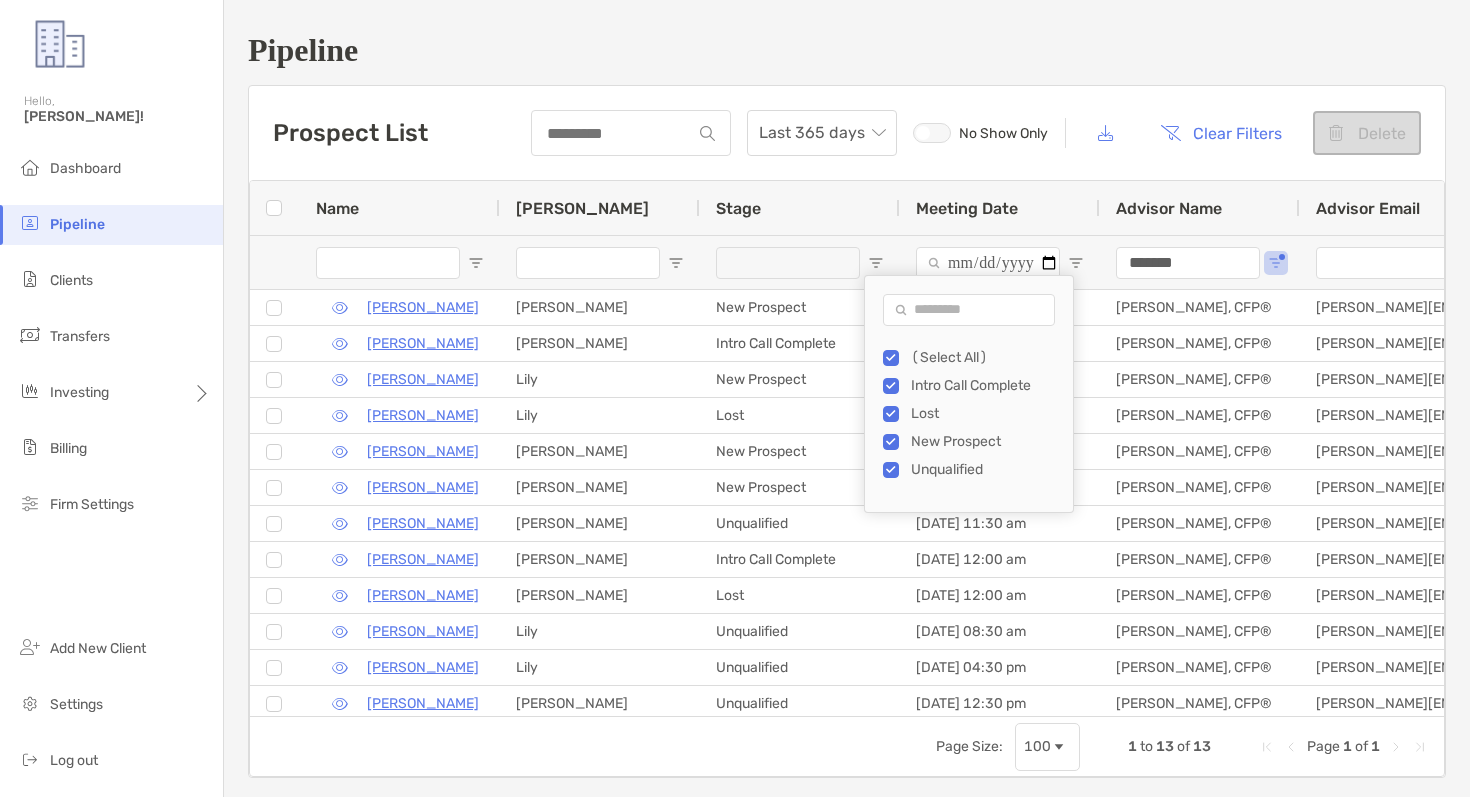 type on "**********" 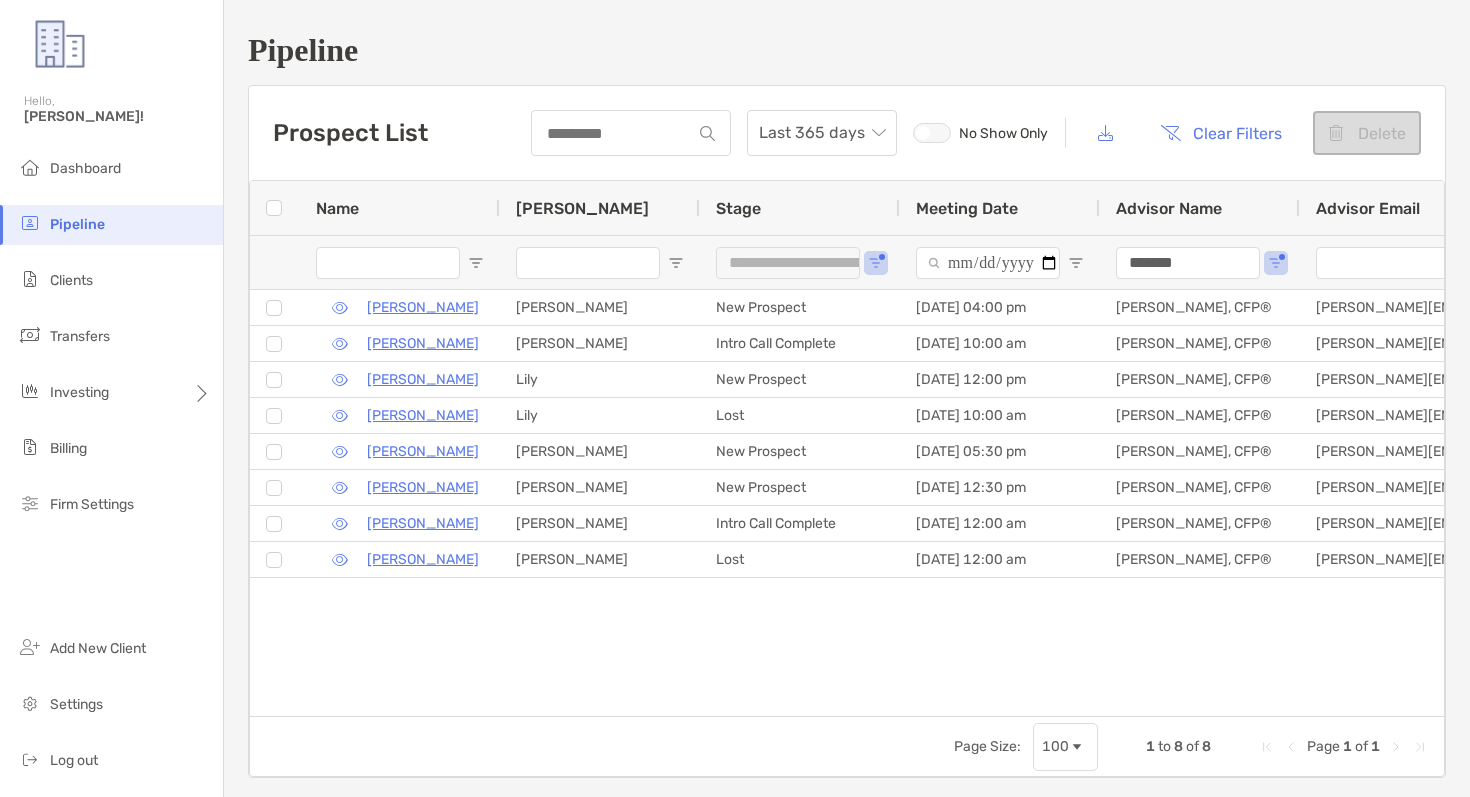 click on "Robert Yager Paul New Prospect 07/07/2025 - 04:00 pm Josh Klinger, CFP® josh.klinger@tvamp.com               Gene Secker Brendan Intro Call Complete 07/08/2025 - 10:00 am Josh Klinger, CFP® josh.klinger@tvamp.com               Dale Maddox Lily New Prospect 06/27/2025 - 12:00 pm Josh Klinger, CFP® josh.klinger@tvamp.com               Michael Gaskin Lily Lost 06/27/2025 - 10:00 am Josh Klinger, CFP® josh.klinger@tvamp.com               Joseph Parise Brendan New Prospect 06/17/2025 - 05:30 pm Josh Klinger, CFP® josh.klinger@tvamp.com               Karl Johnson Brendan New Prospect 06/18/2025 - 12:30 pm Josh Klinger, CFP® josh.klinger@tvamp.com               Dave Robinson Brendan Intro Call Complete 06/16/2025 - 12:00 am Josh Klinger, CFP® josh.klinger@tvamp.com               Pam Ross Preston Lost 06/11/2025 - 12:00 am Josh Klinger, CFP® josh.klinger@tvamp.com" at bounding box center [847, 503] 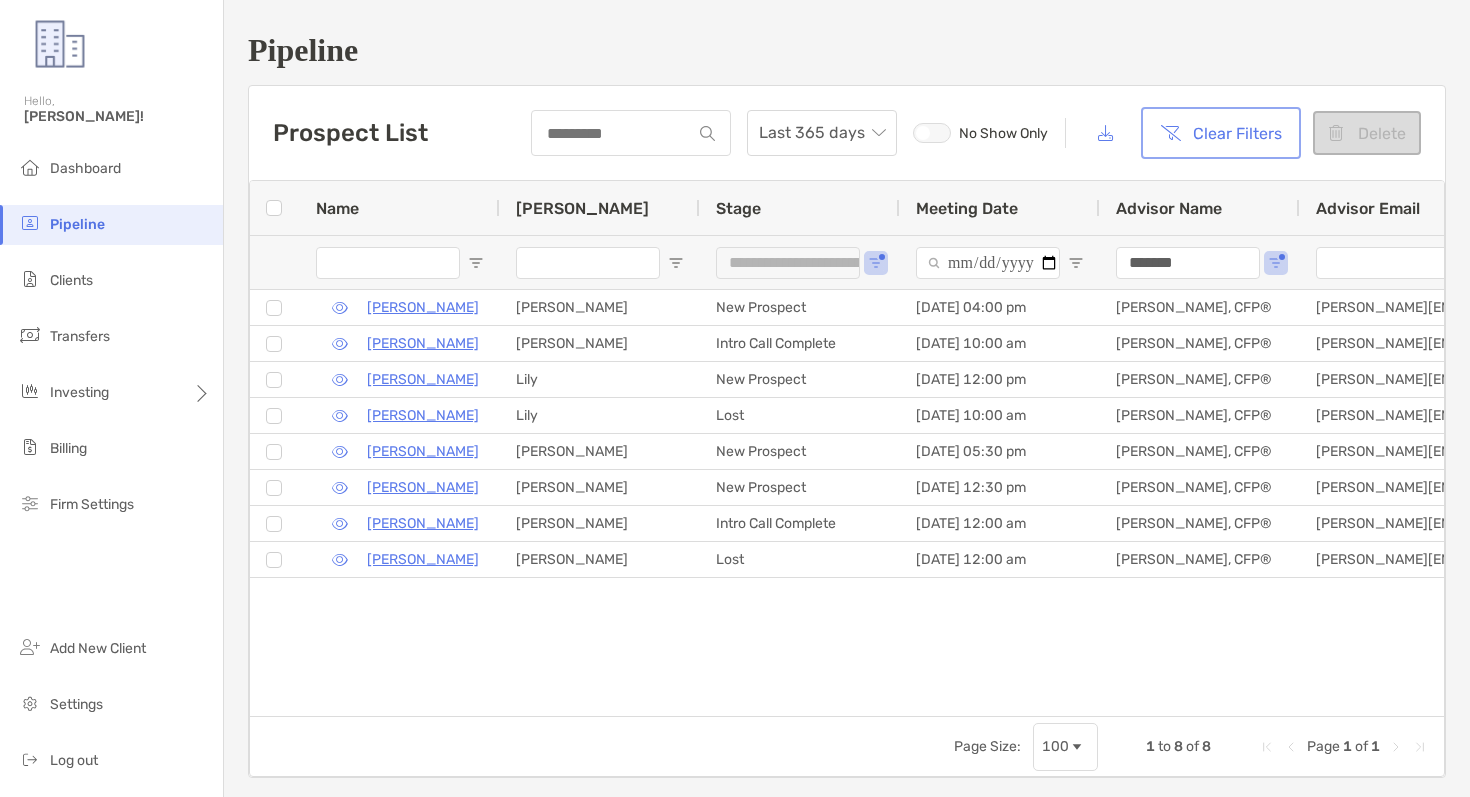 click on "Clear Filters" at bounding box center [1221, 133] 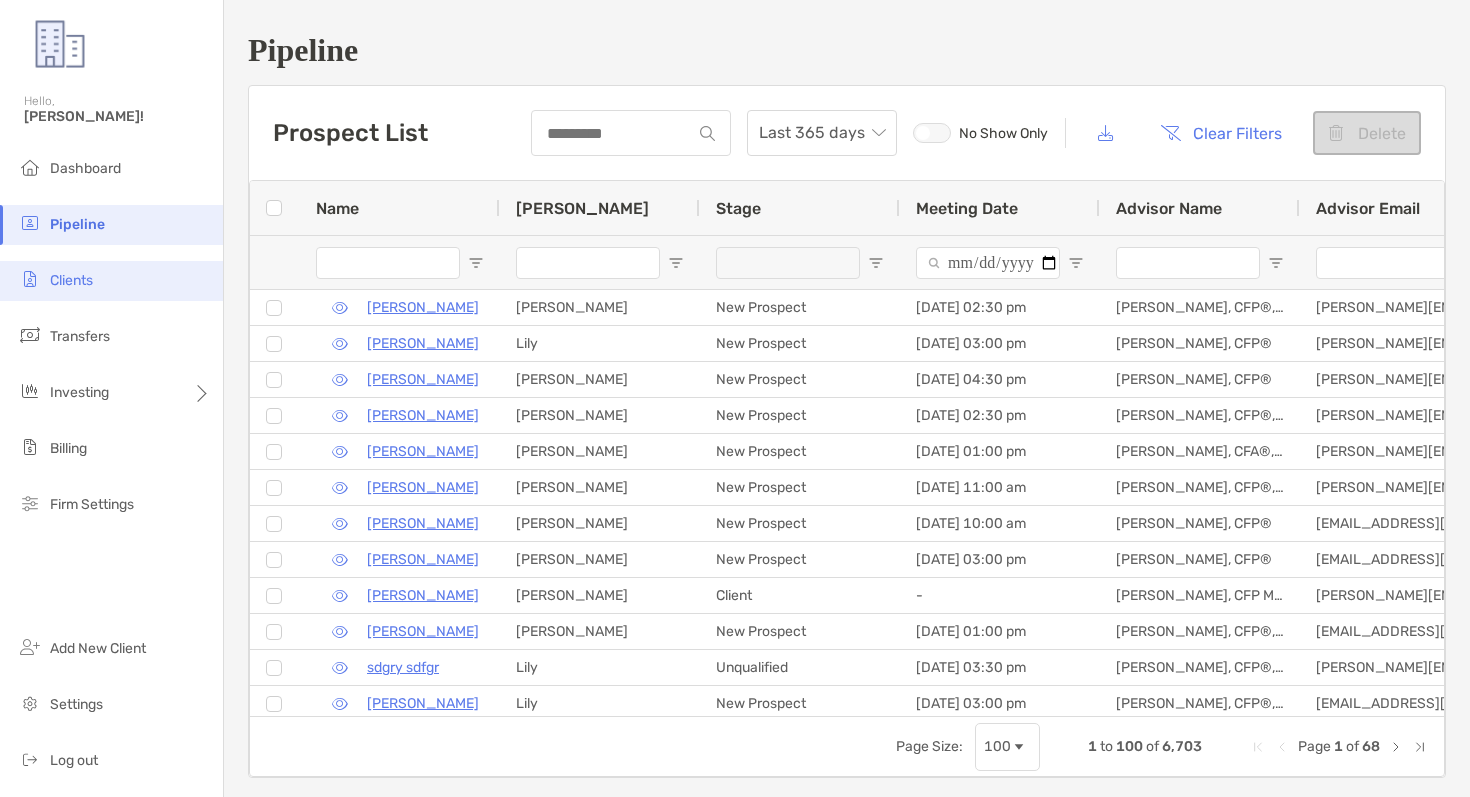 click on "Clients" at bounding box center [111, 281] 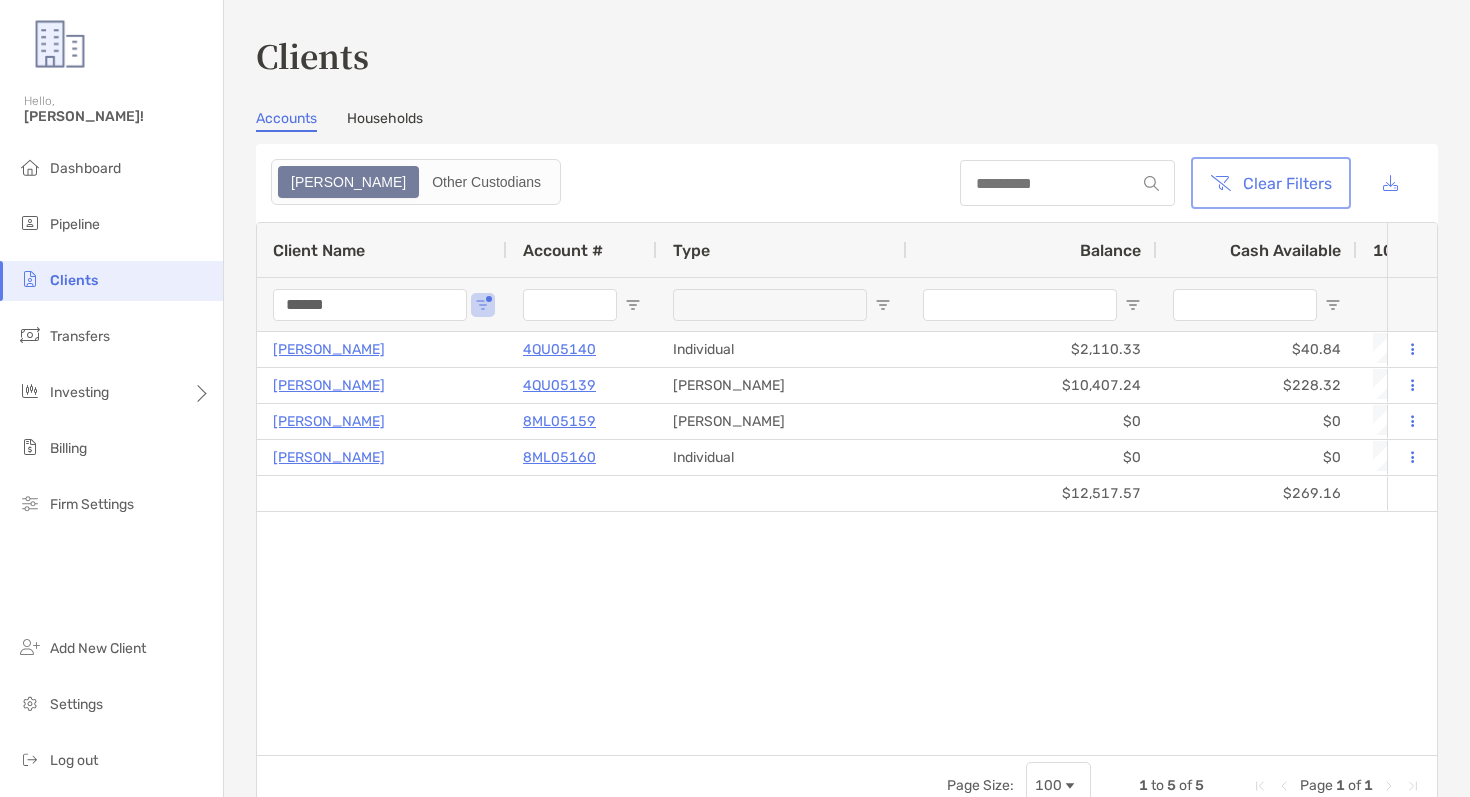 click on "Clear Filters" at bounding box center (1271, 183) 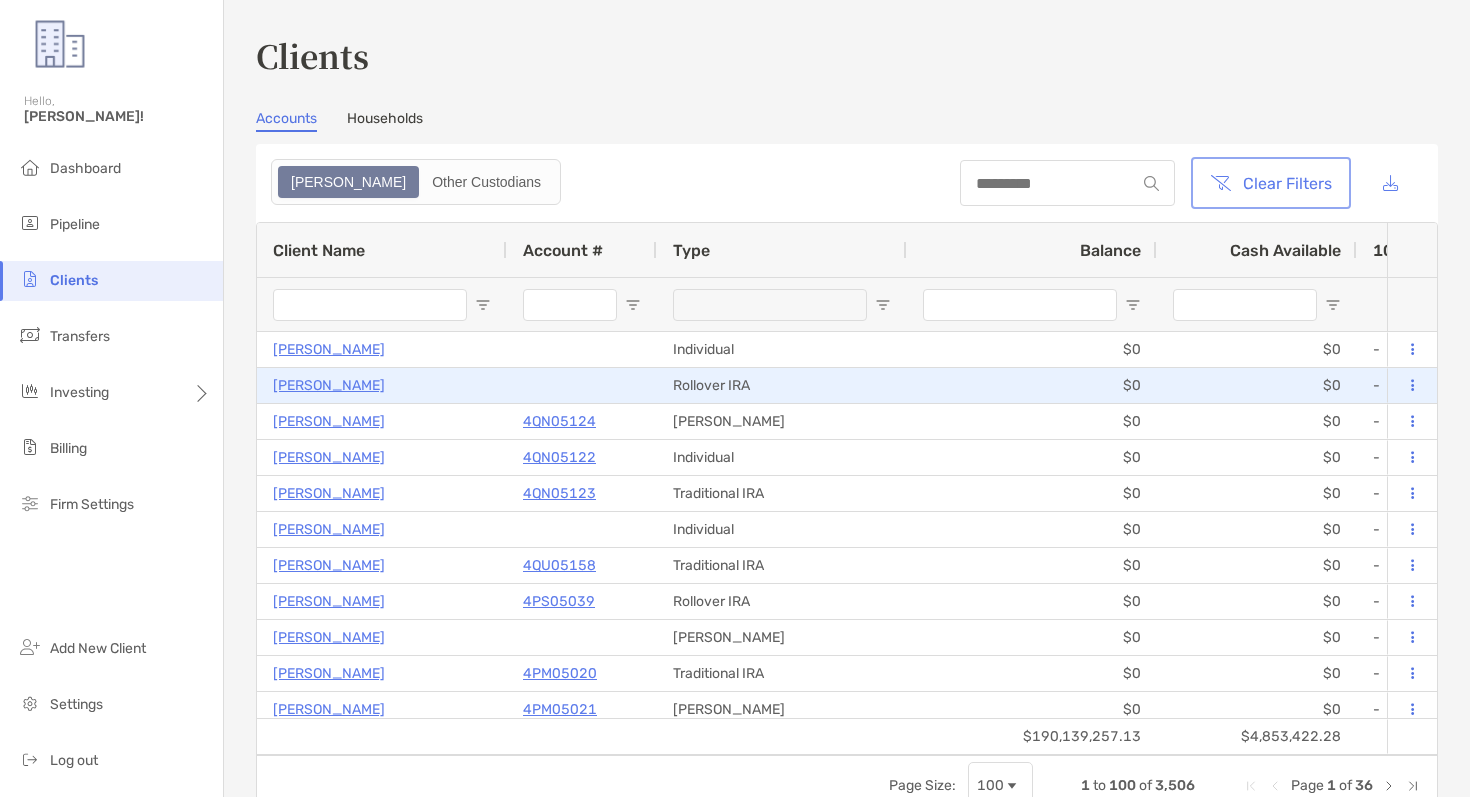 scroll, scrollTop: 0, scrollLeft: 118, axis: horizontal 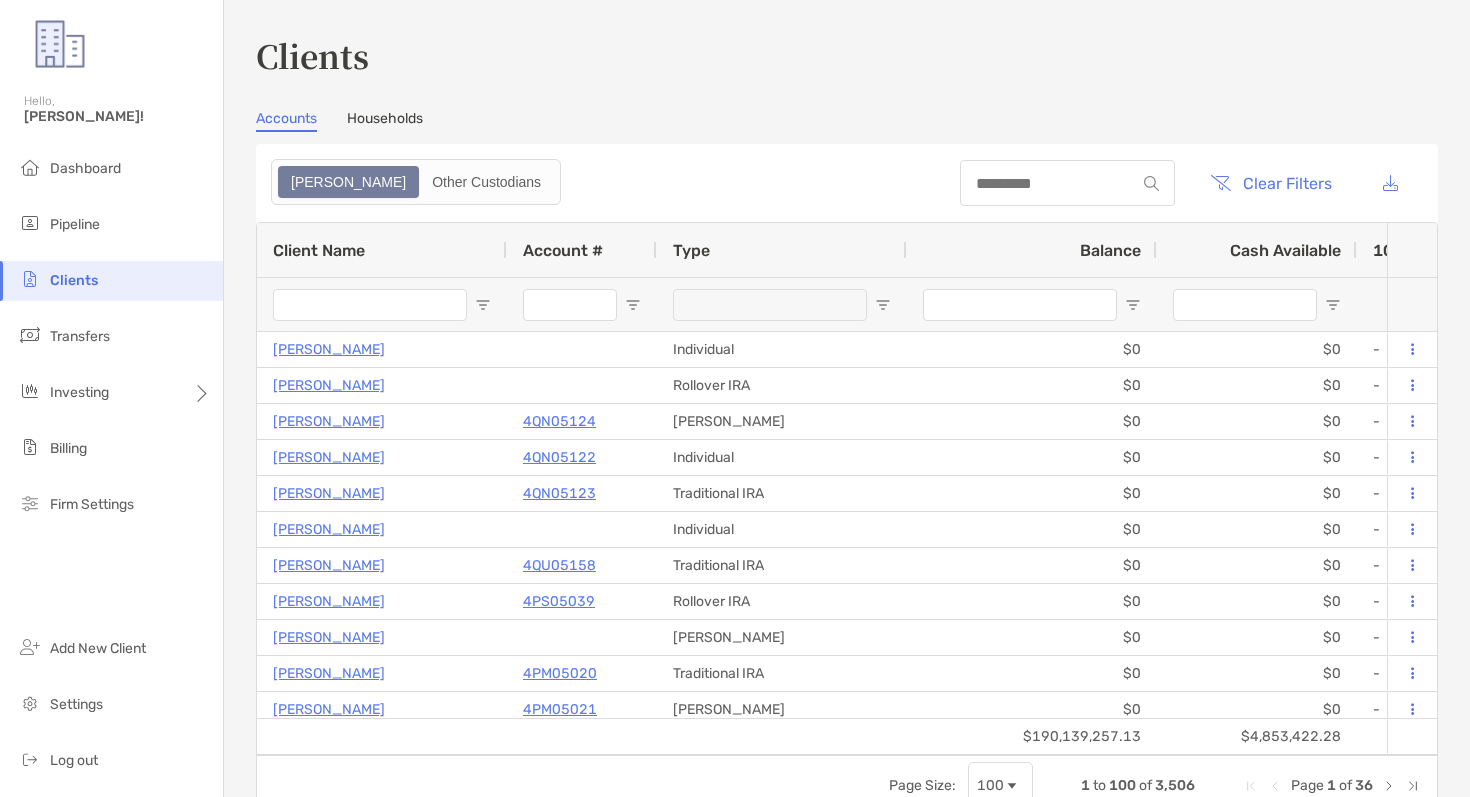 click at bounding box center (370, 305) 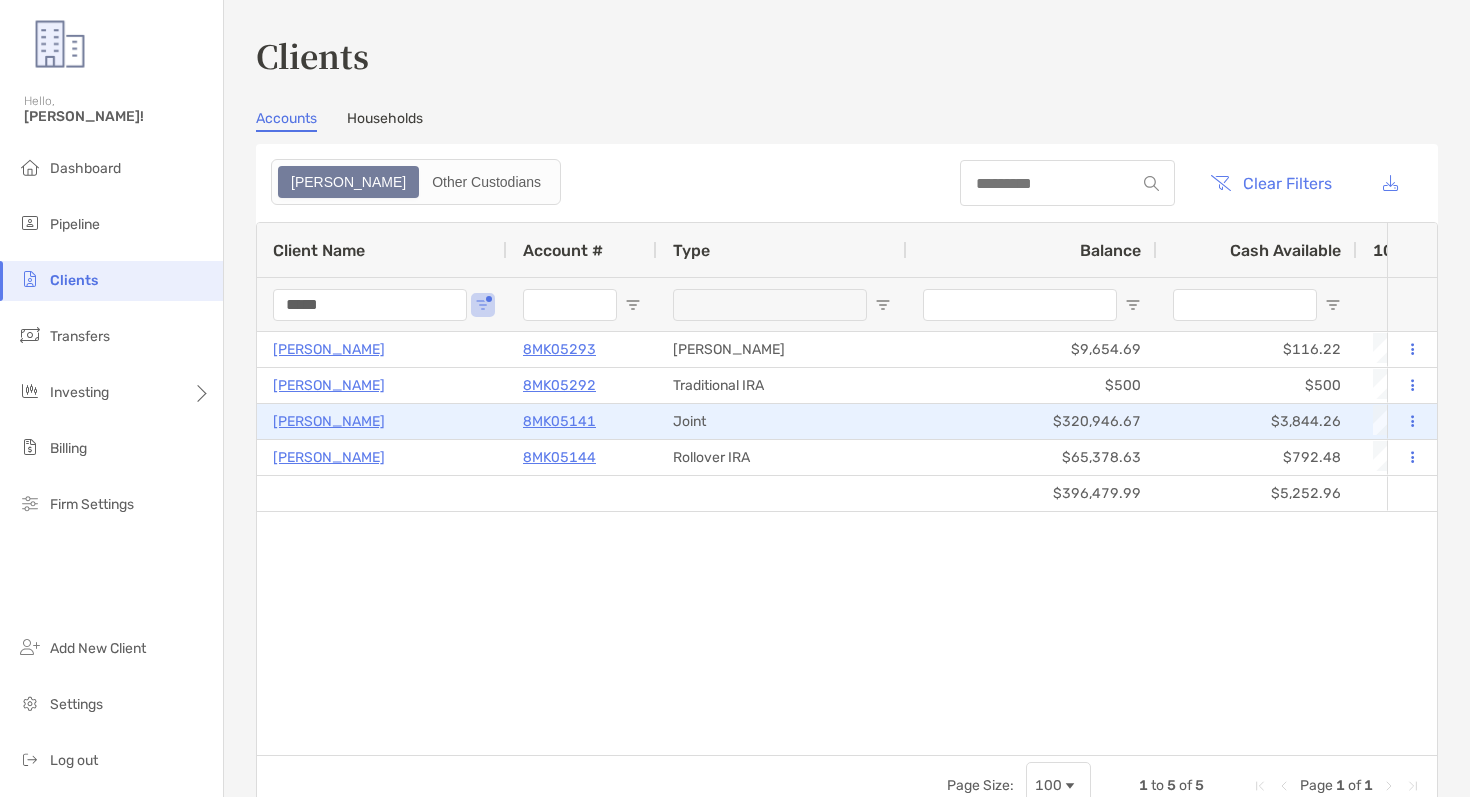 type on "*****" 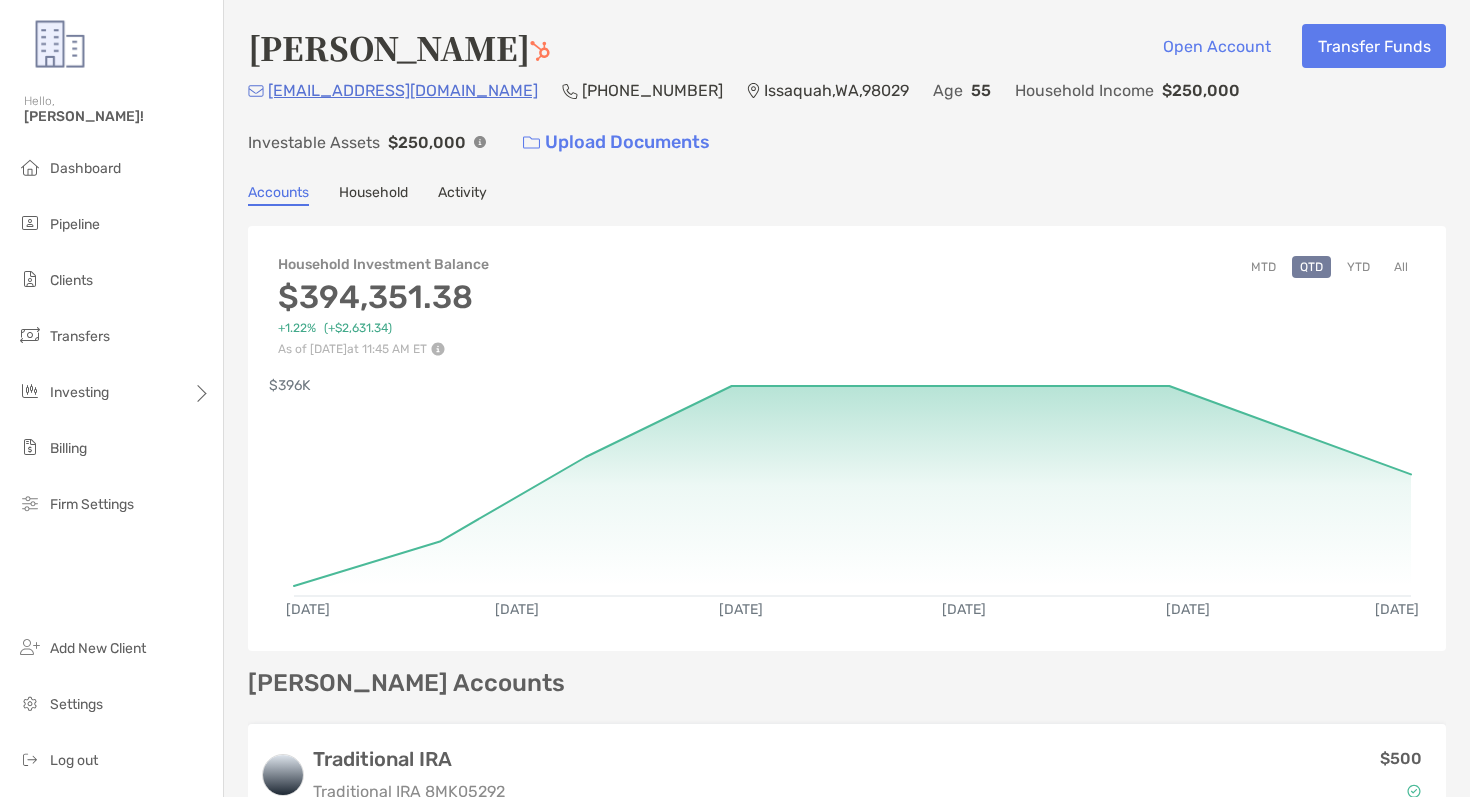 click on "Household" at bounding box center (373, 195) 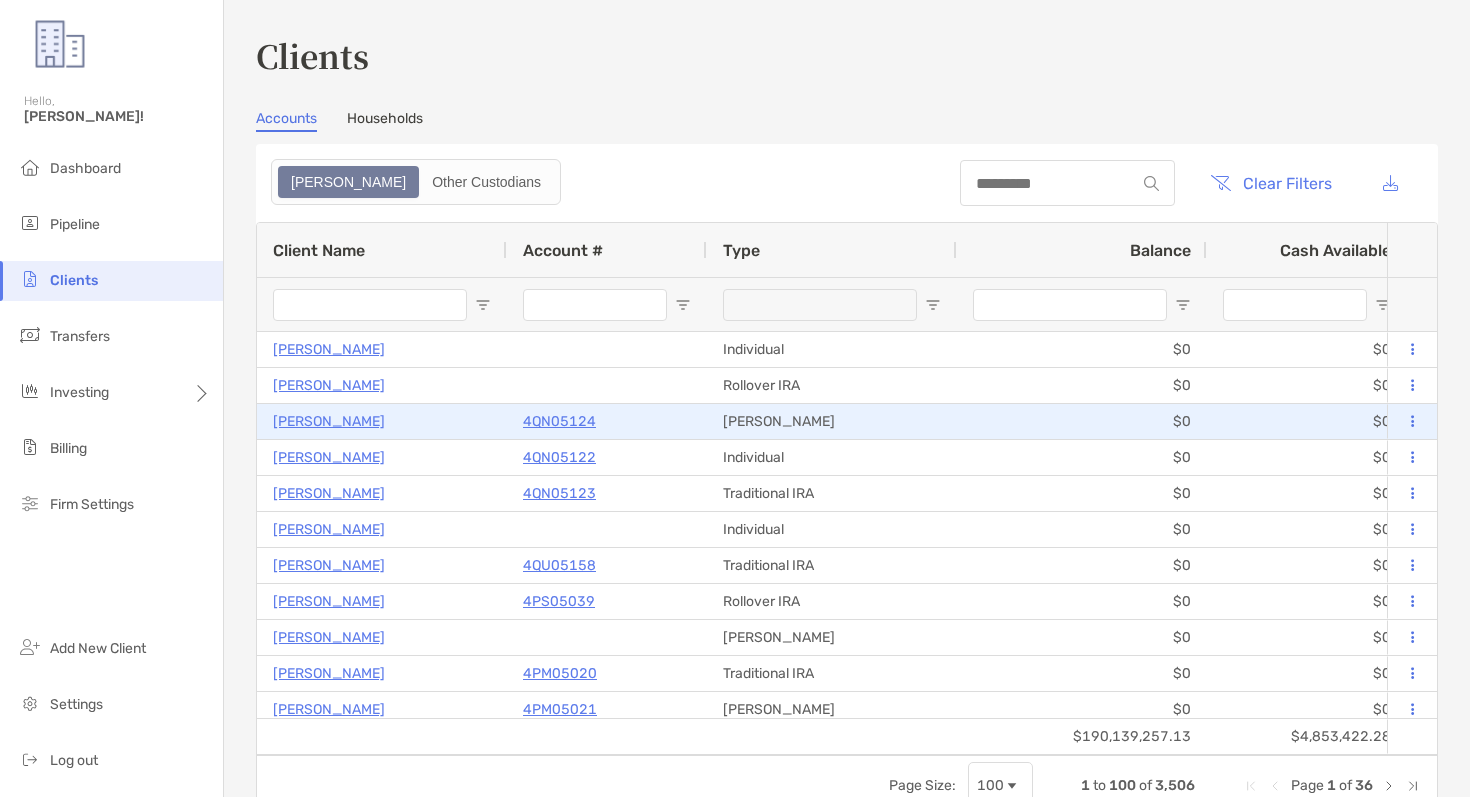 type on "*****" 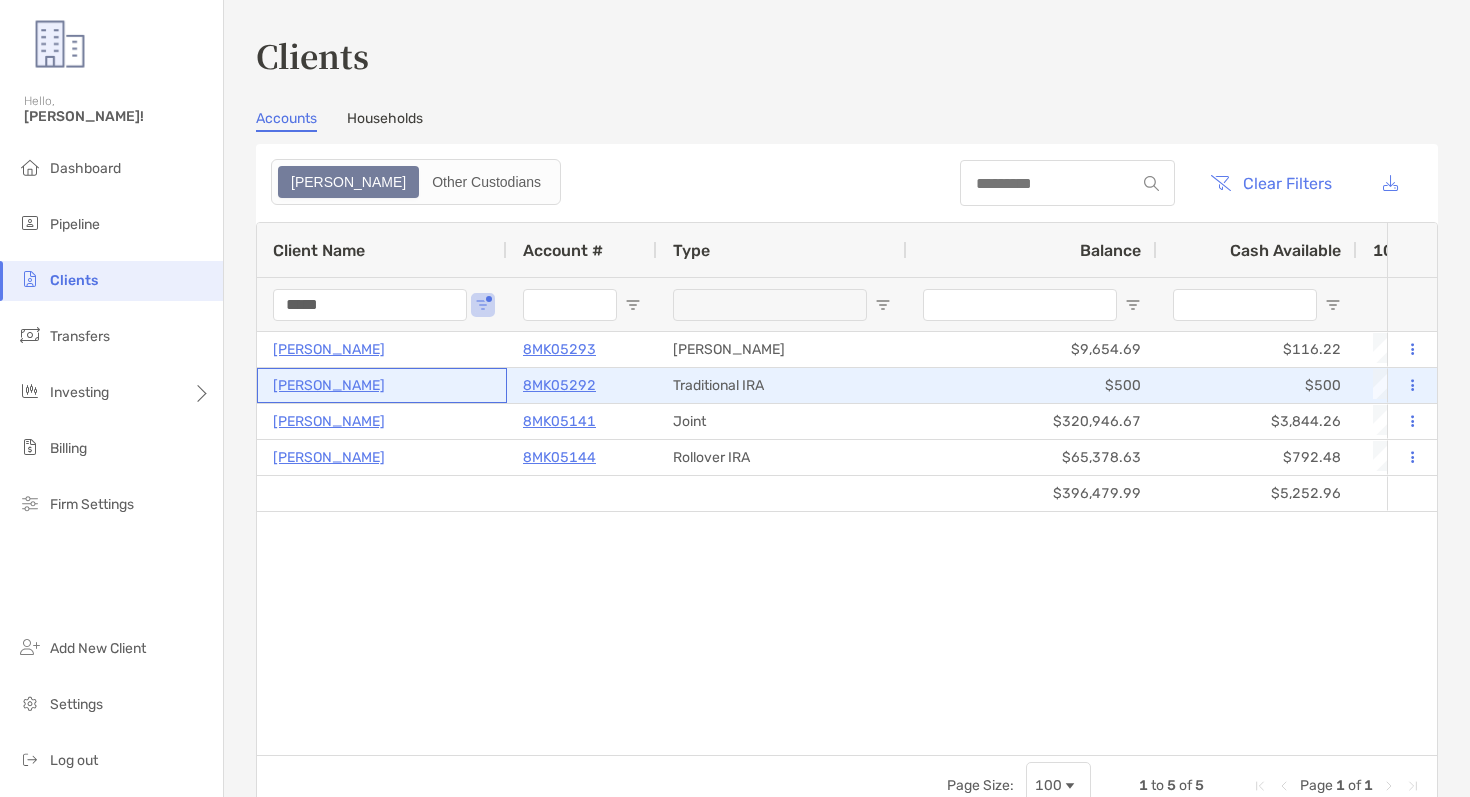 click on "Ernest Glass" at bounding box center [329, 385] 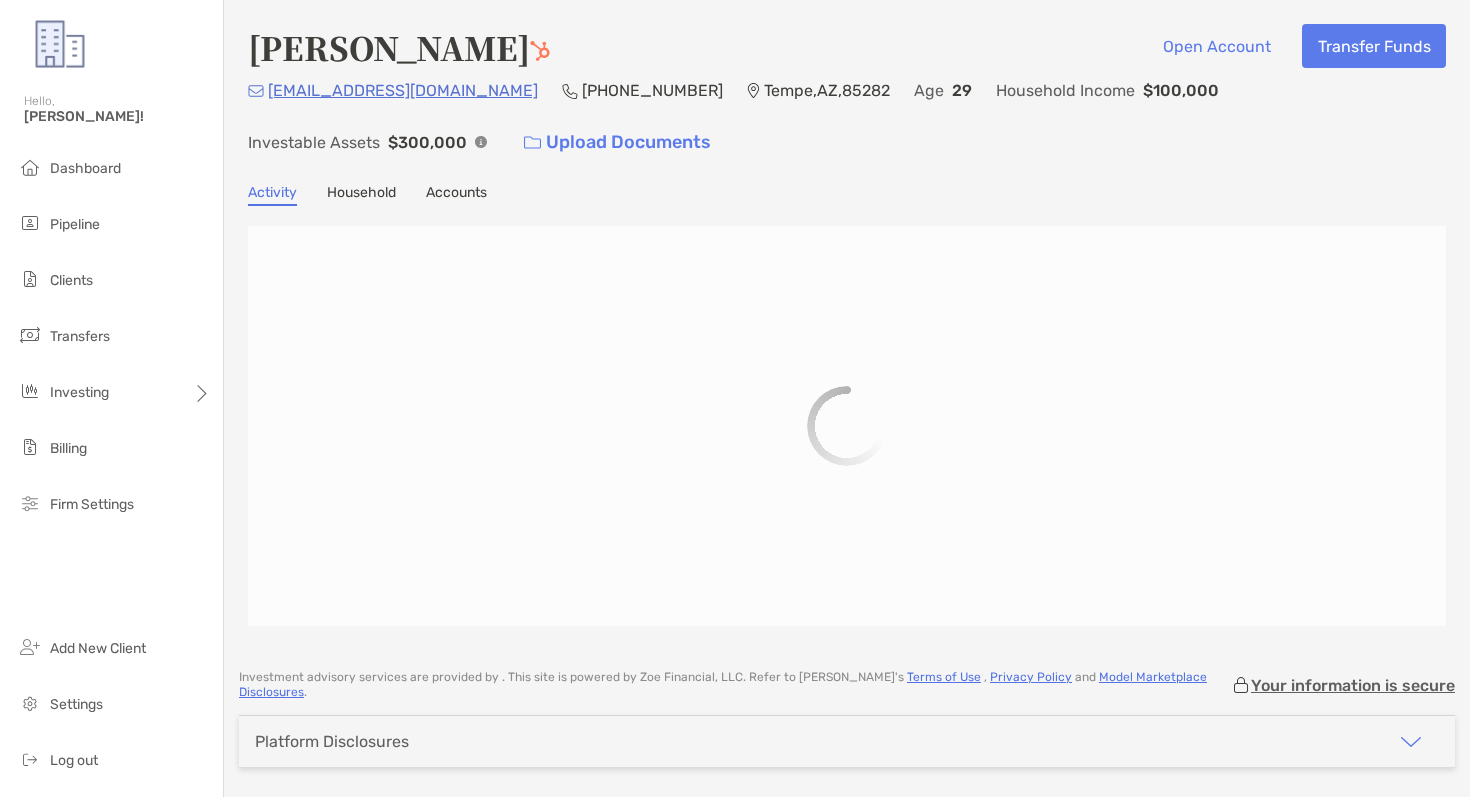 scroll, scrollTop: 0, scrollLeft: 0, axis: both 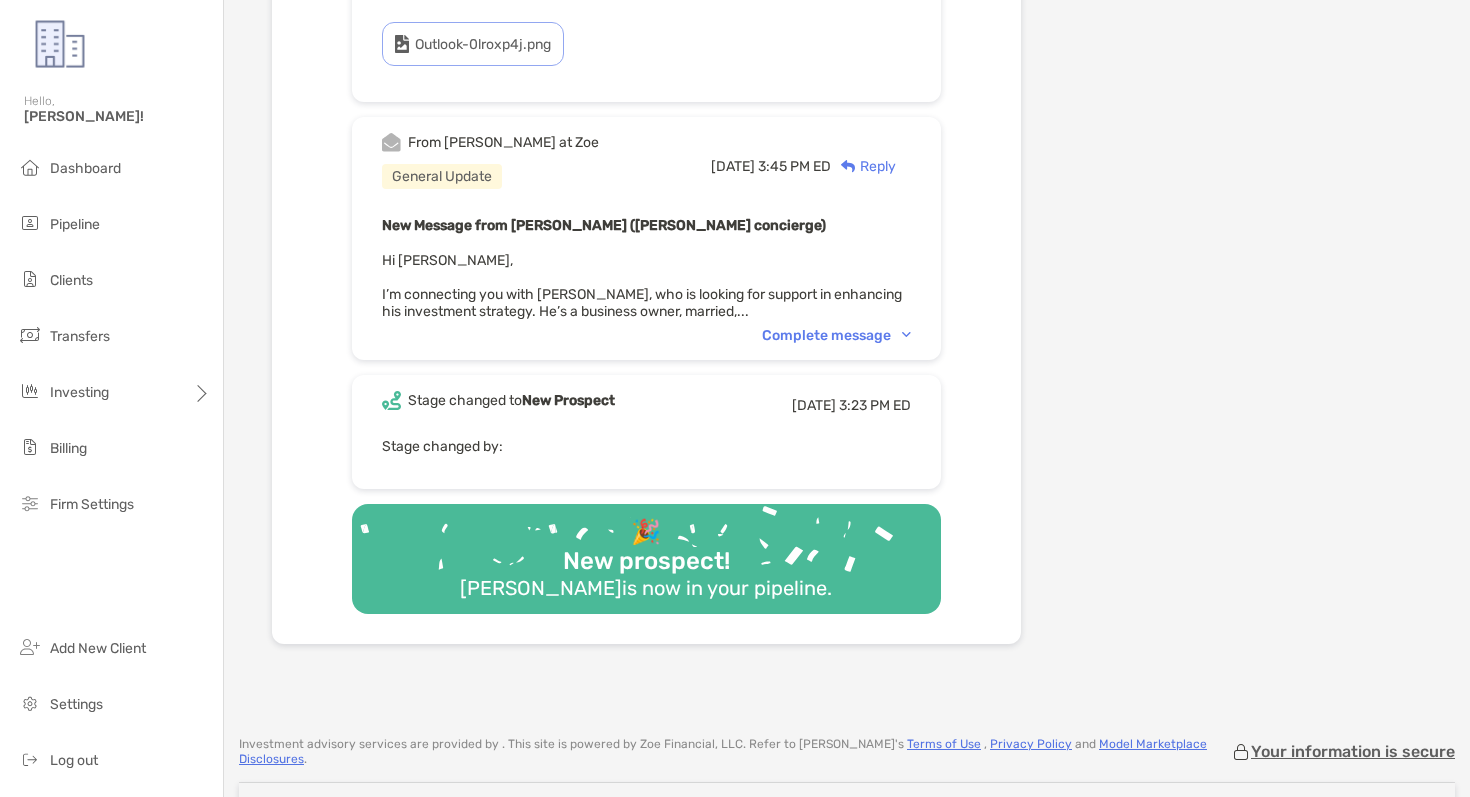 click on "Complete message" at bounding box center [836, 335] 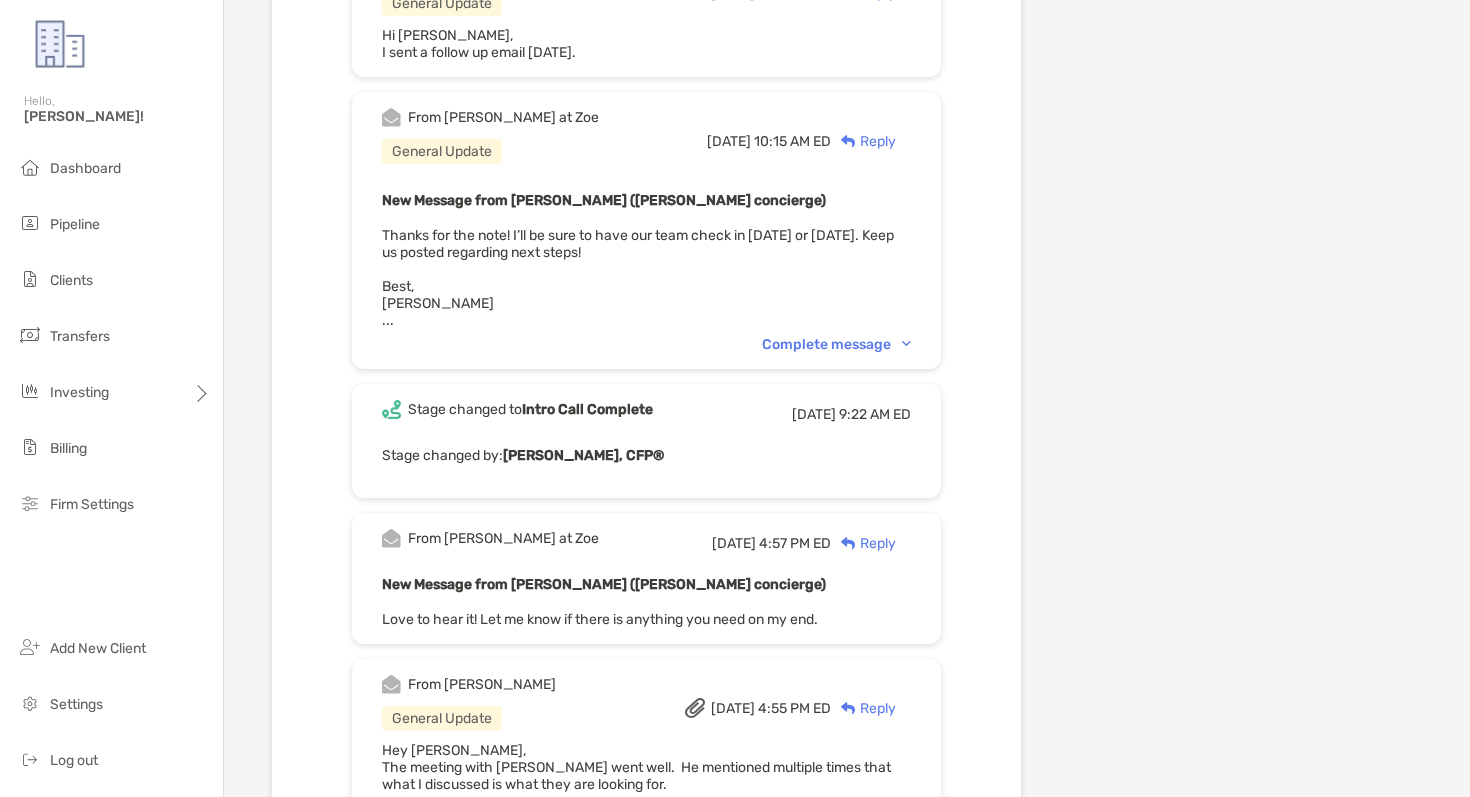 scroll, scrollTop: 1165, scrollLeft: 0, axis: vertical 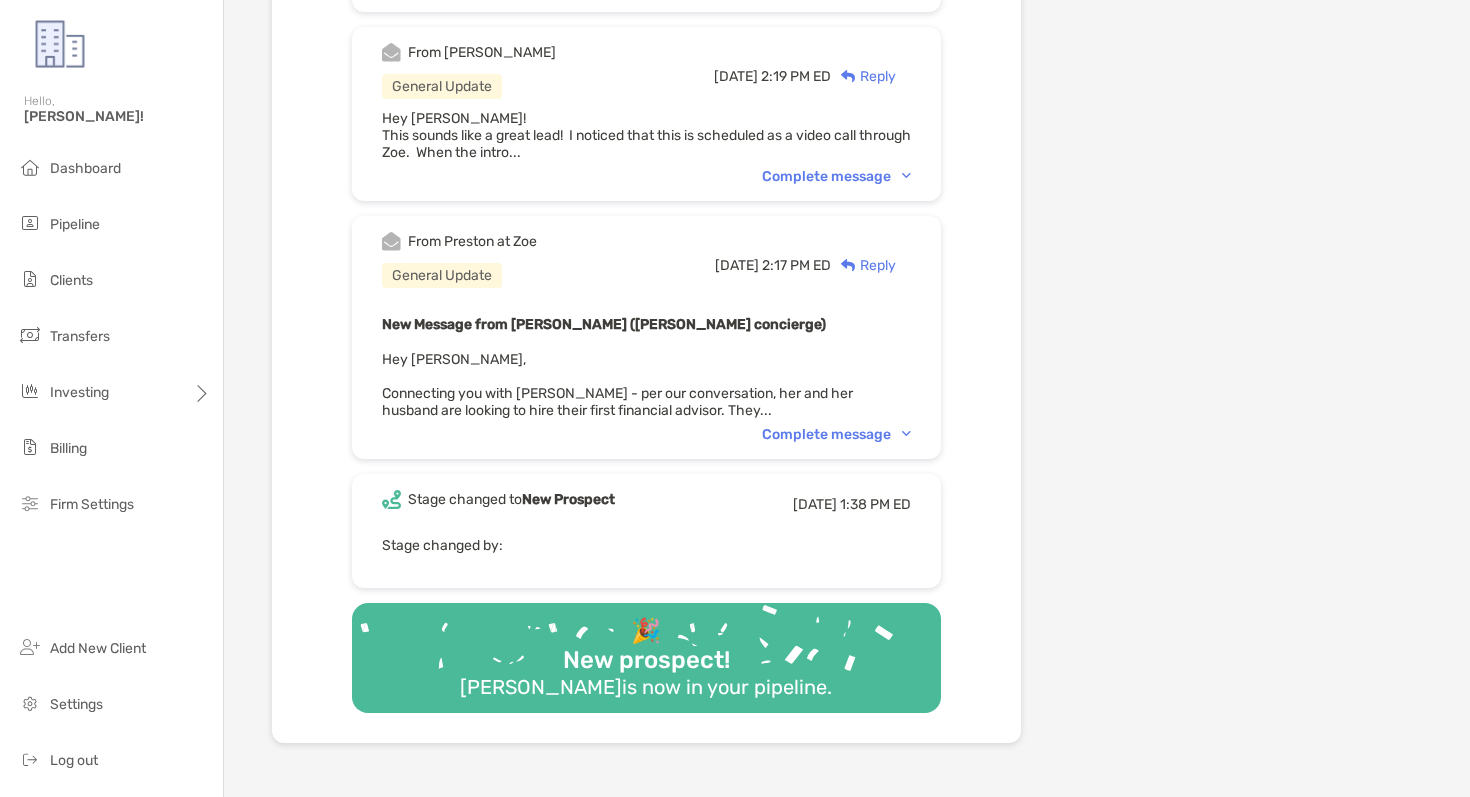 click on "Complete message" at bounding box center (836, 434) 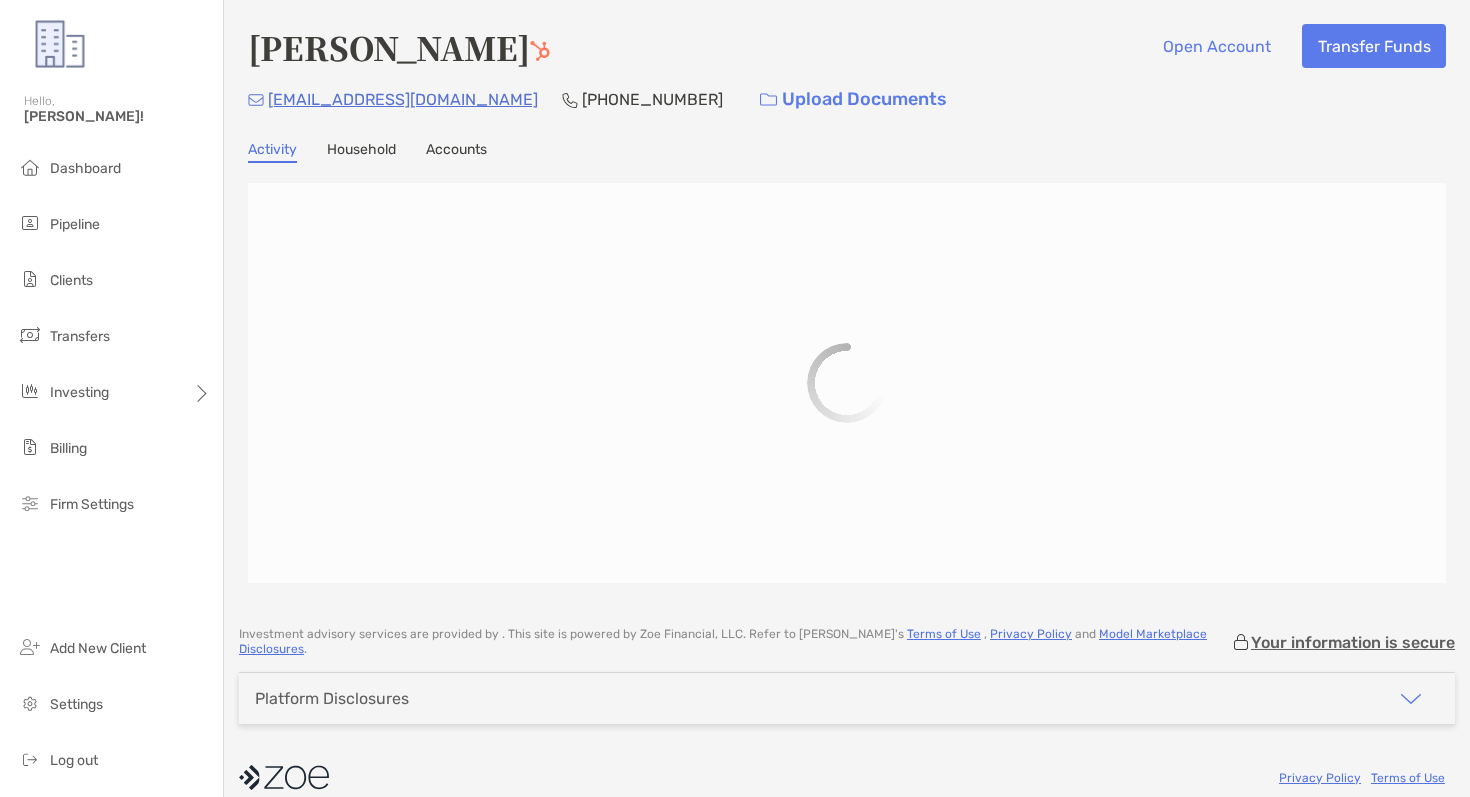 scroll, scrollTop: 0, scrollLeft: 0, axis: both 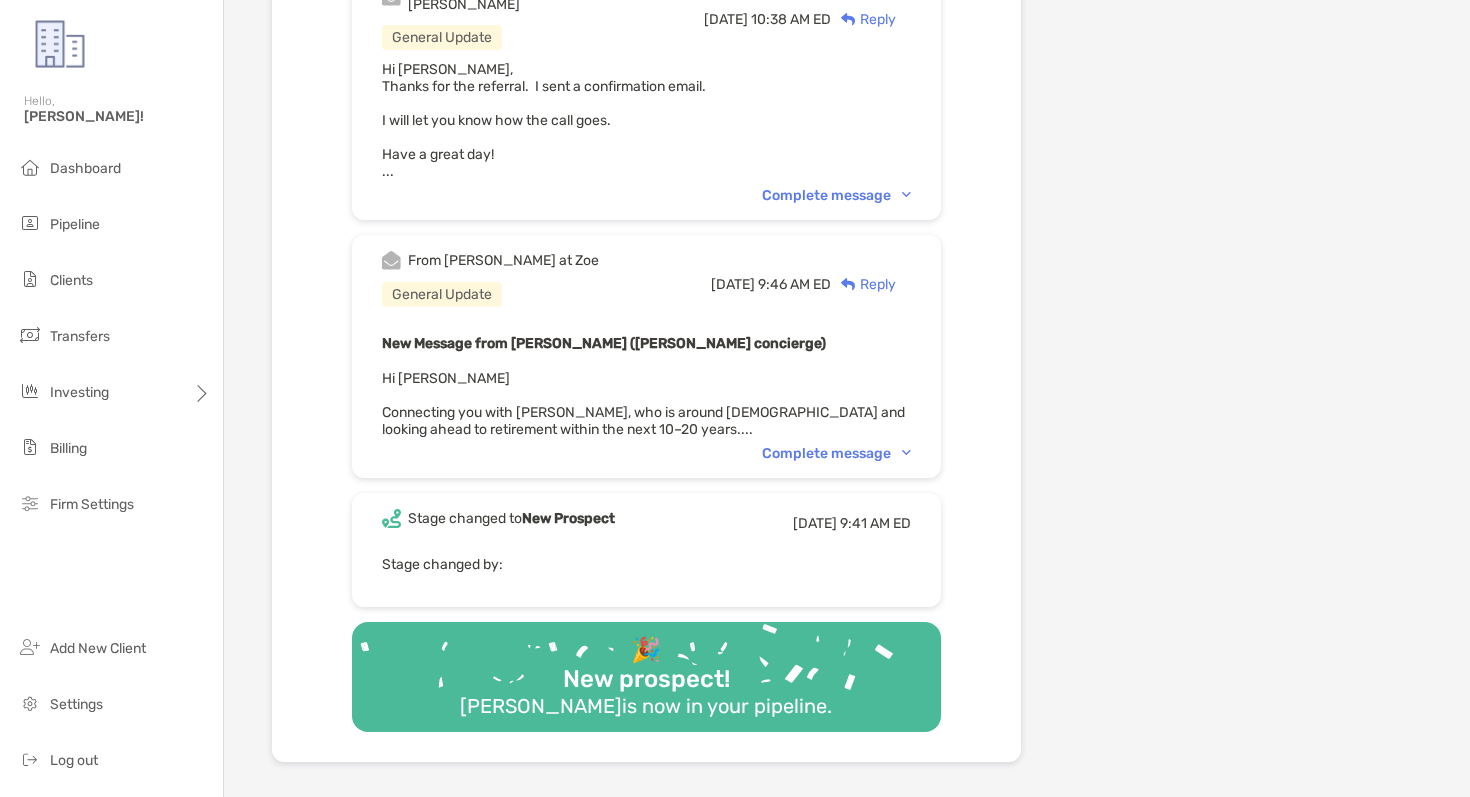 click on "Complete message" at bounding box center [836, 453] 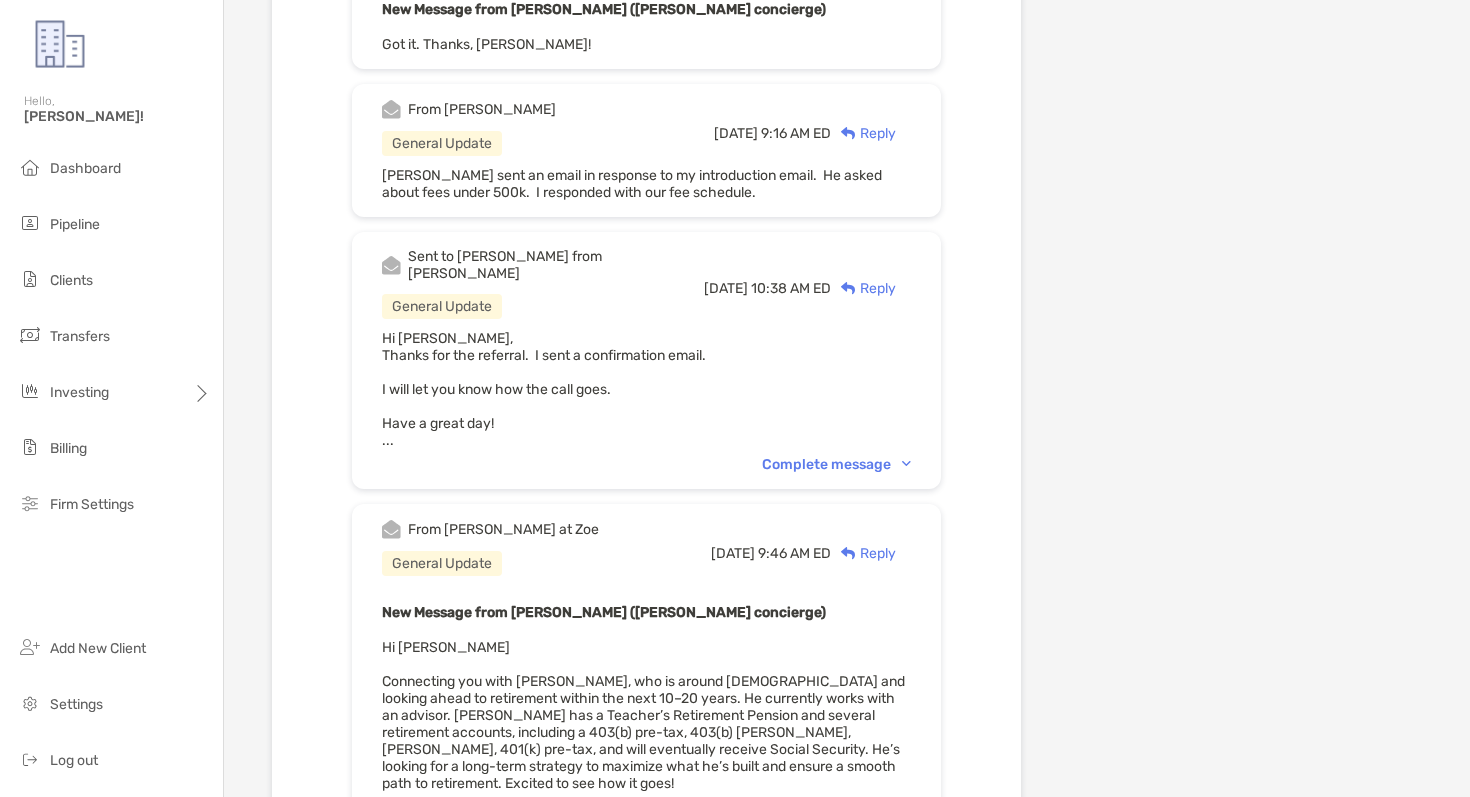scroll, scrollTop: 2719, scrollLeft: 0, axis: vertical 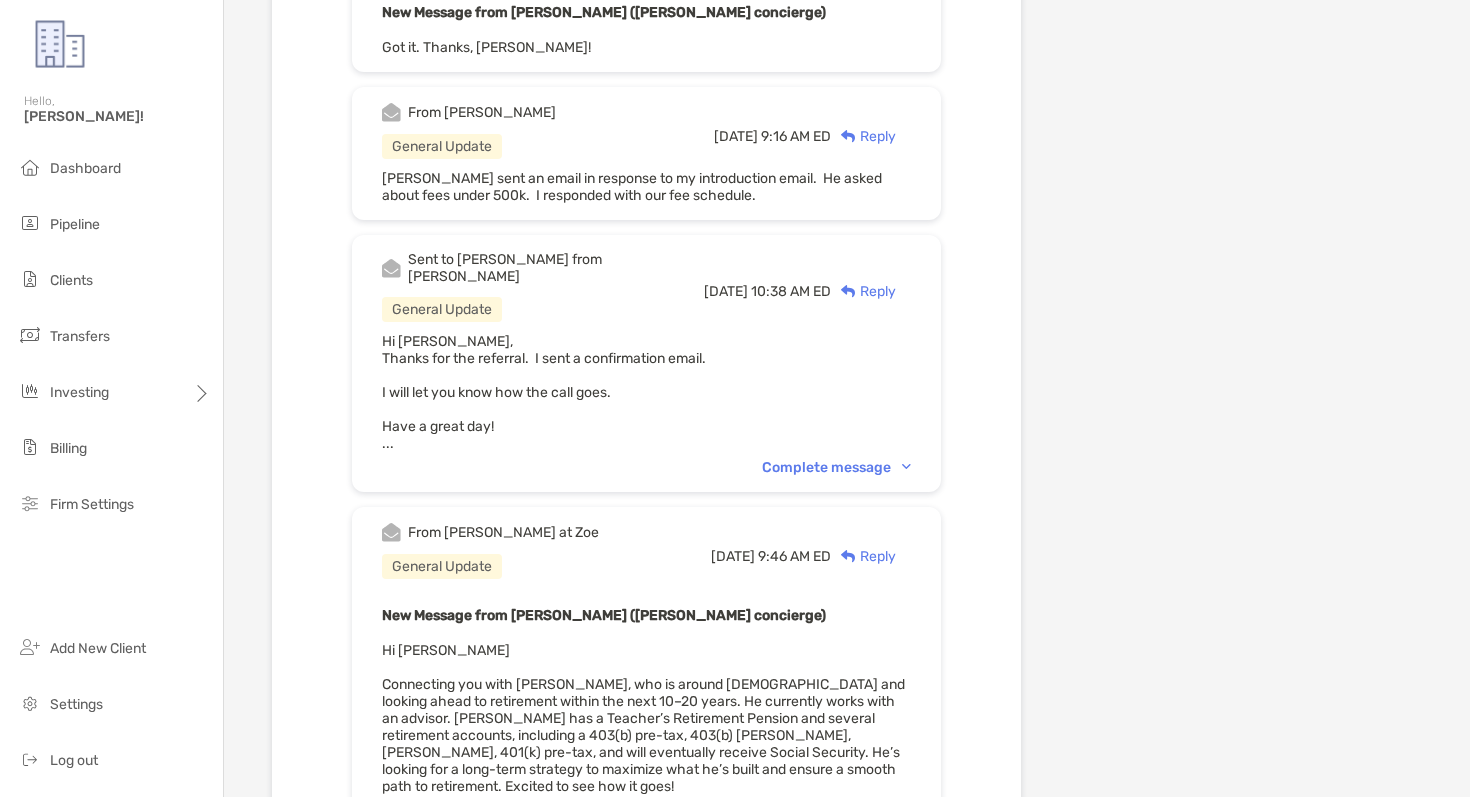 click on "Complete message" at bounding box center [836, 467] 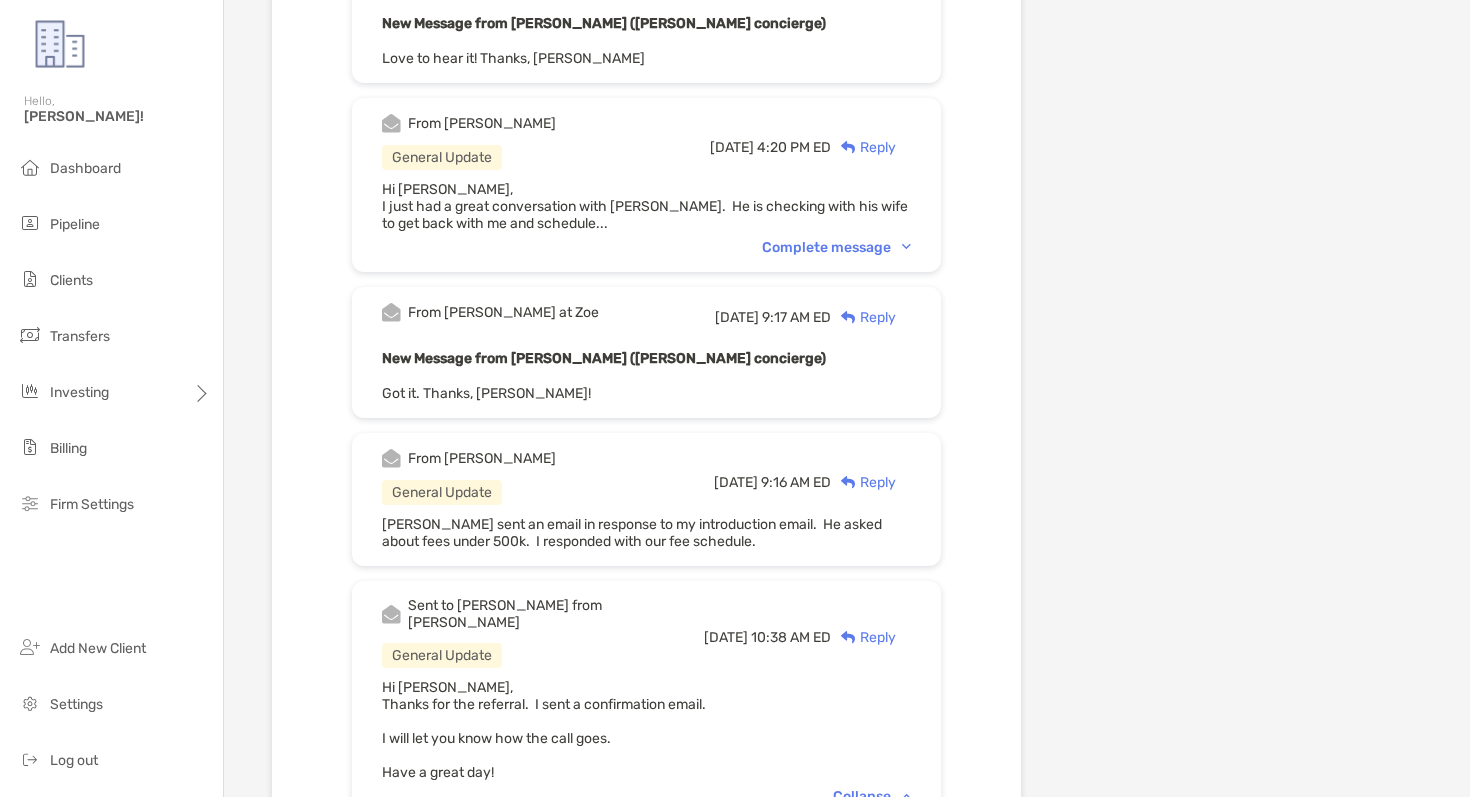 scroll, scrollTop: 2342, scrollLeft: 0, axis: vertical 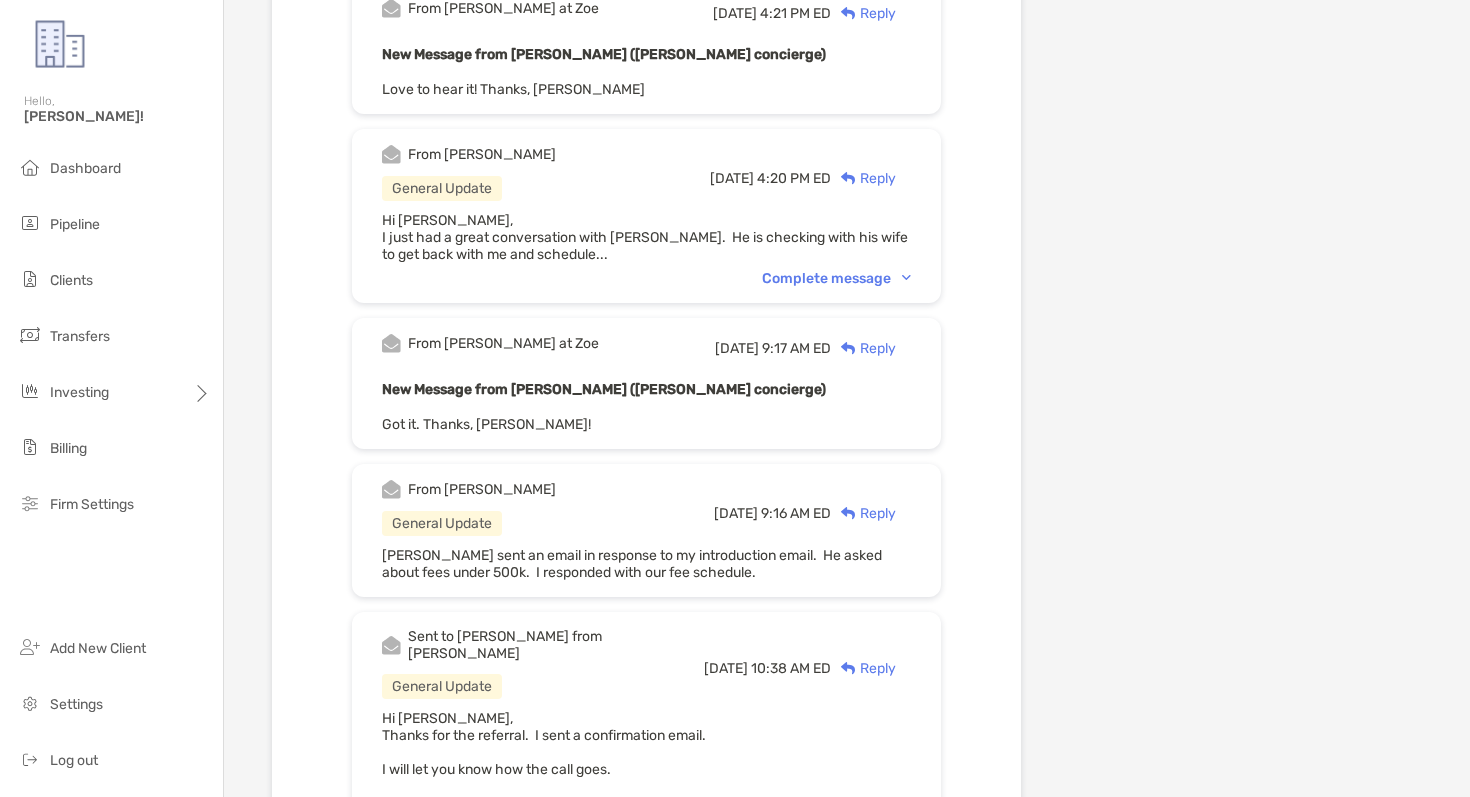 click on "Complete message" at bounding box center [836, 278] 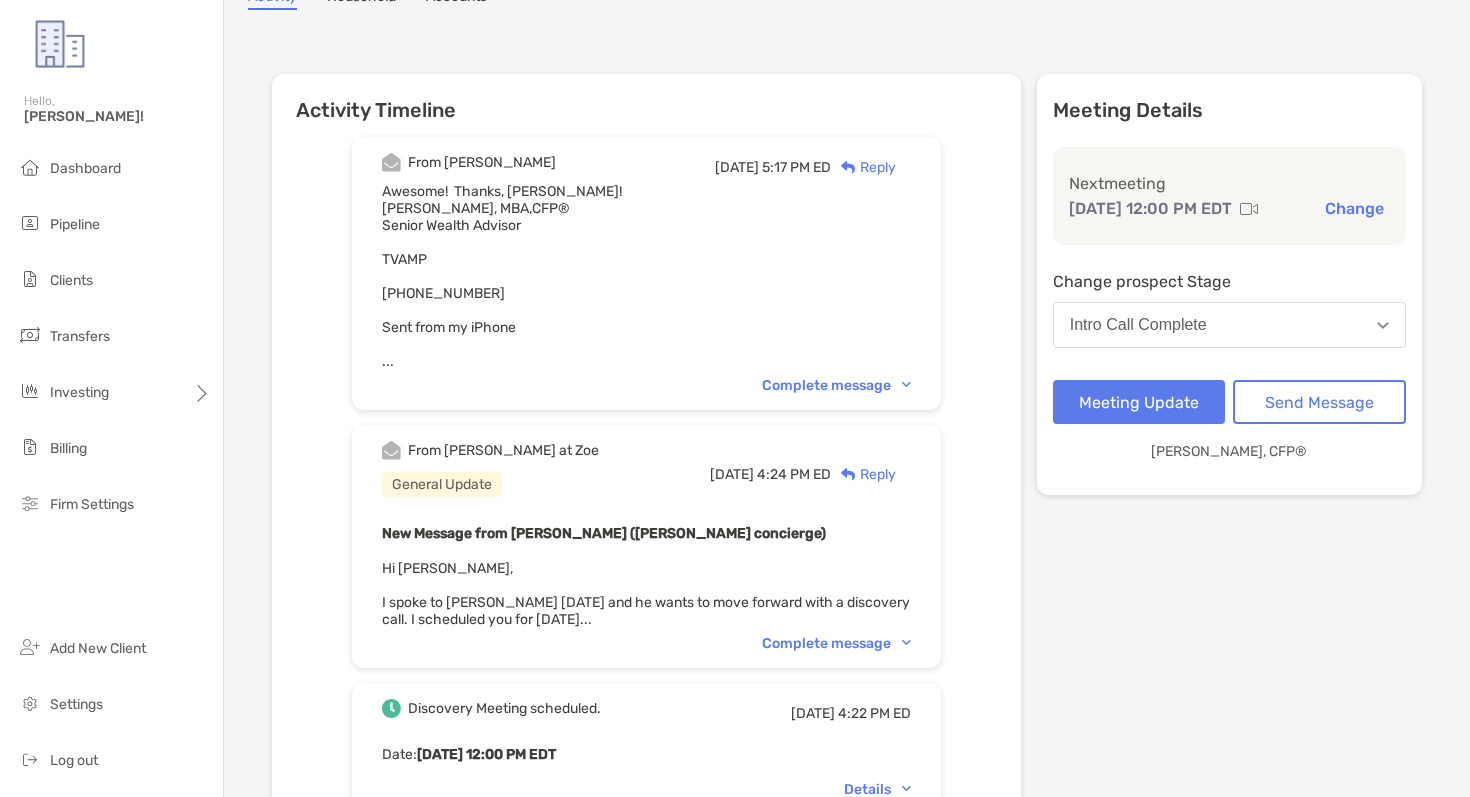 scroll, scrollTop: 0, scrollLeft: 0, axis: both 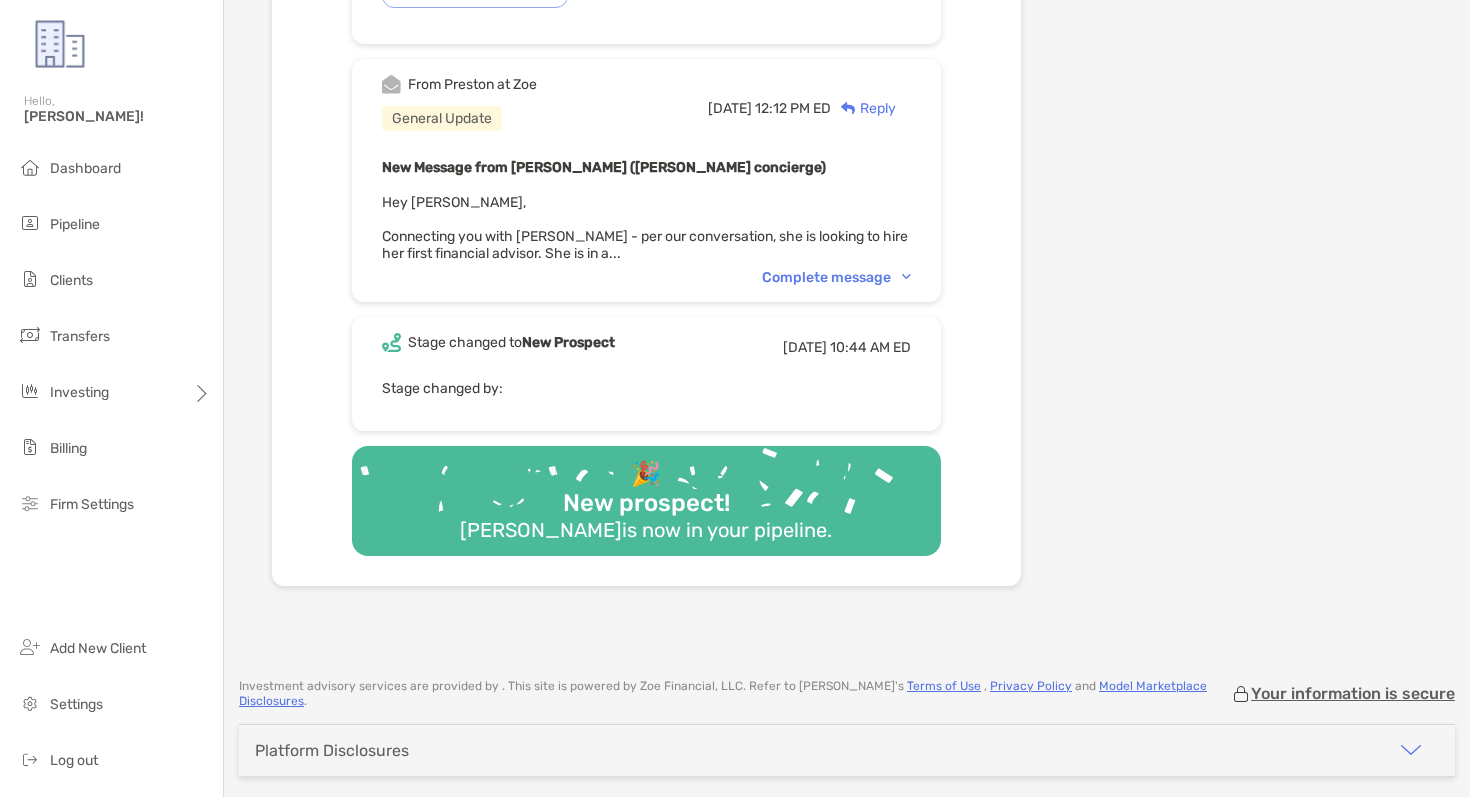 click on "Complete message" at bounding box center [836, 277] 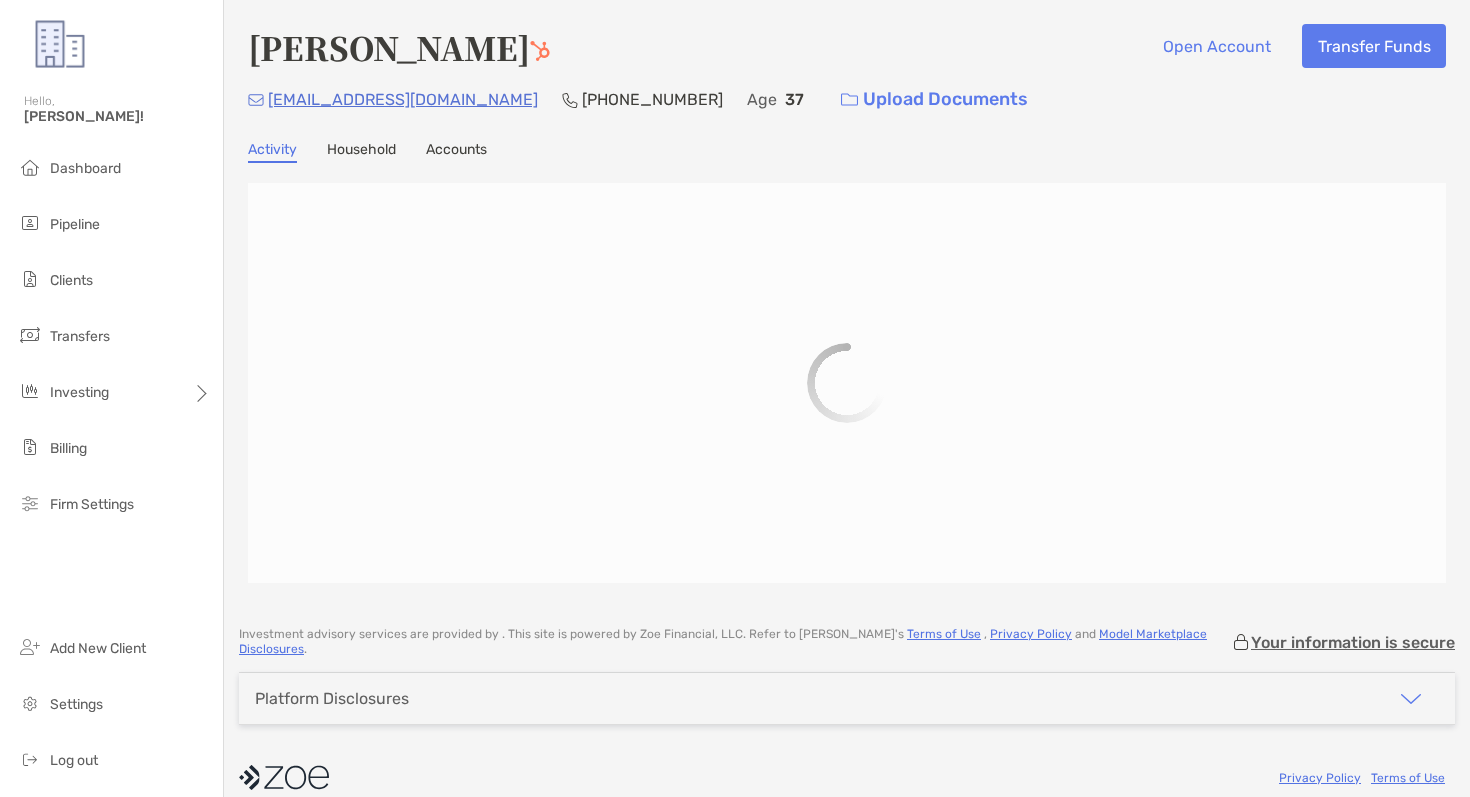 scroll, scrollTop: 0, scrollLeft: 0, axis: both 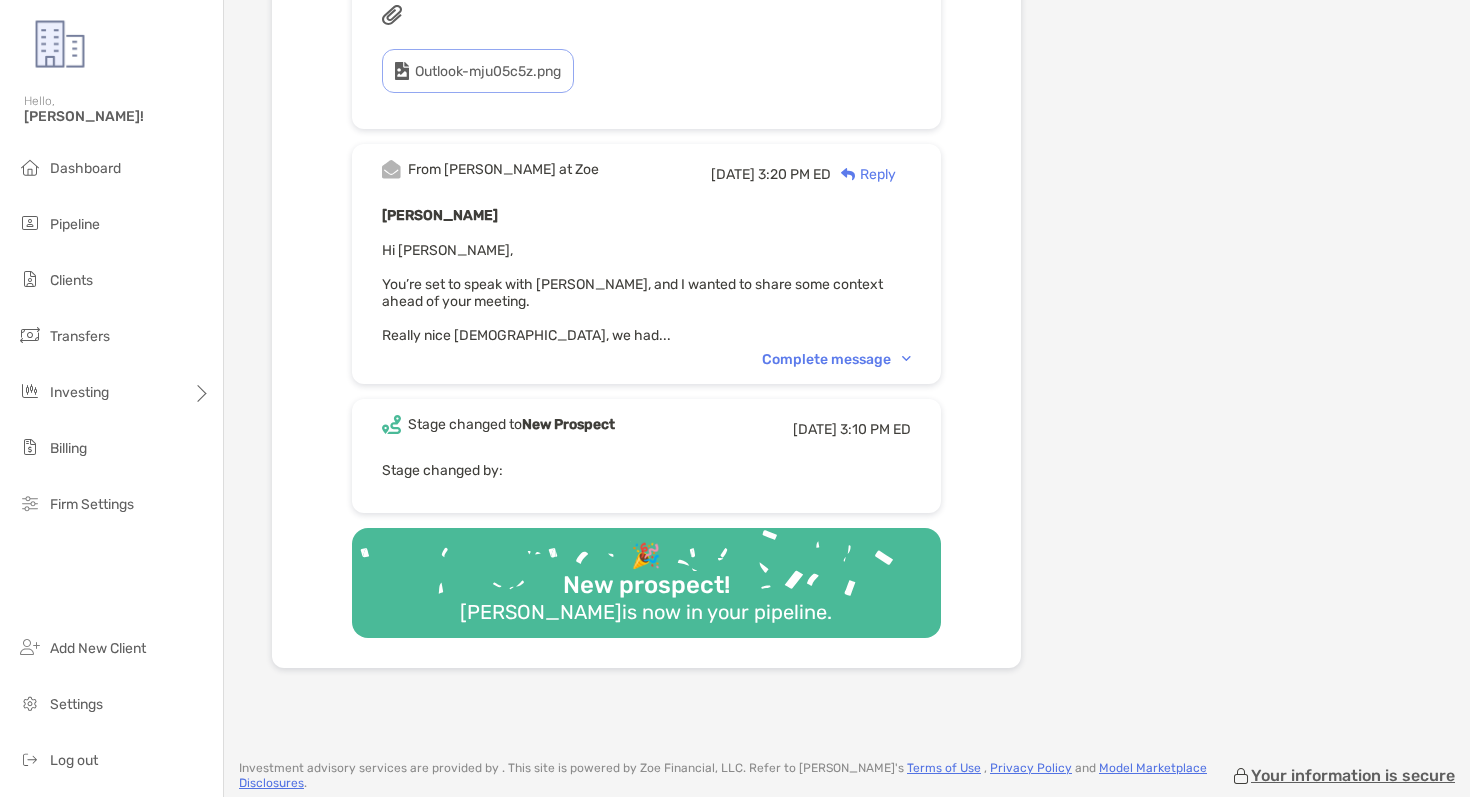 click on "Complete message" at bounding box center [836, 359] 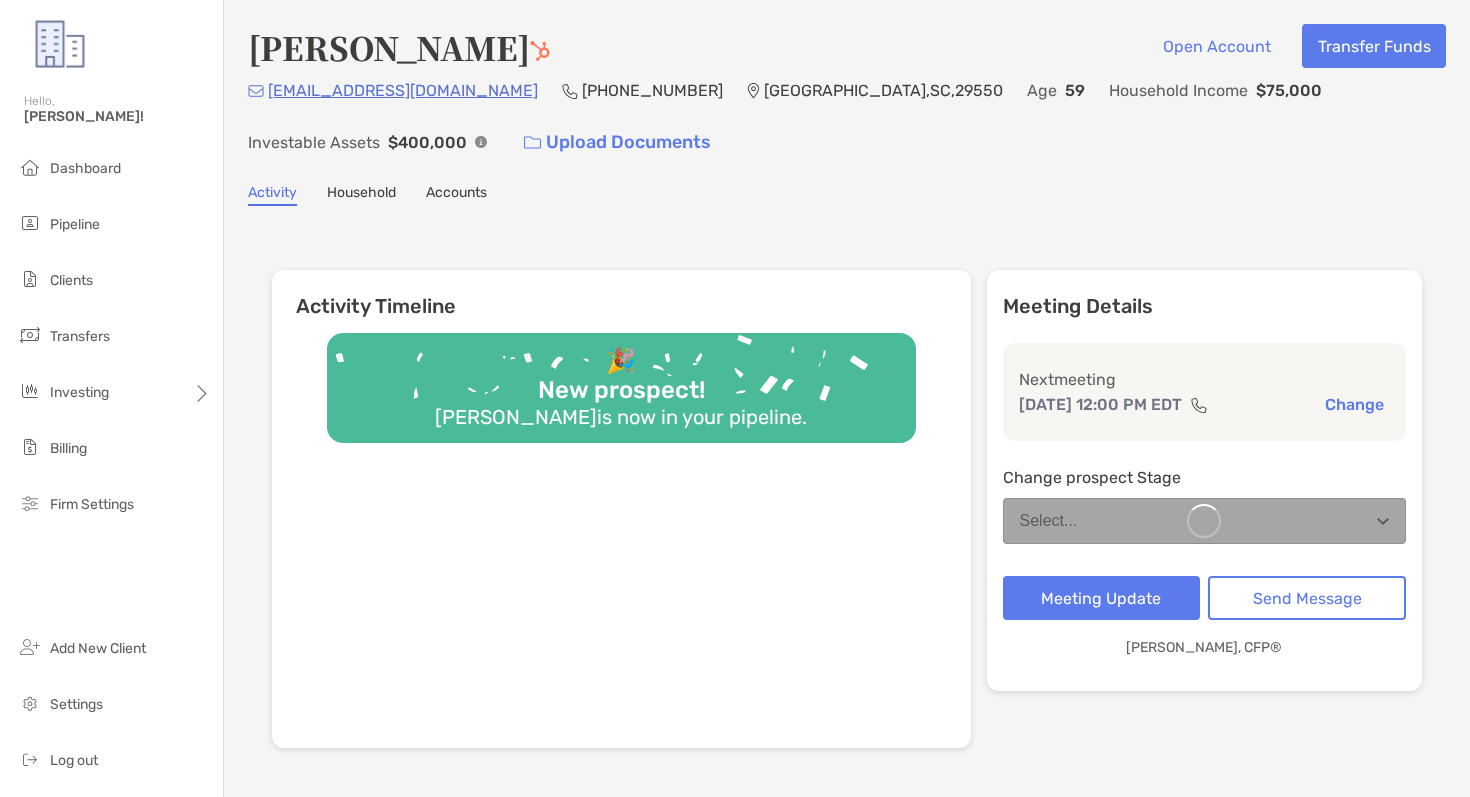 scroll, scrollTop: 0, scrollLeft: 0, axis: both 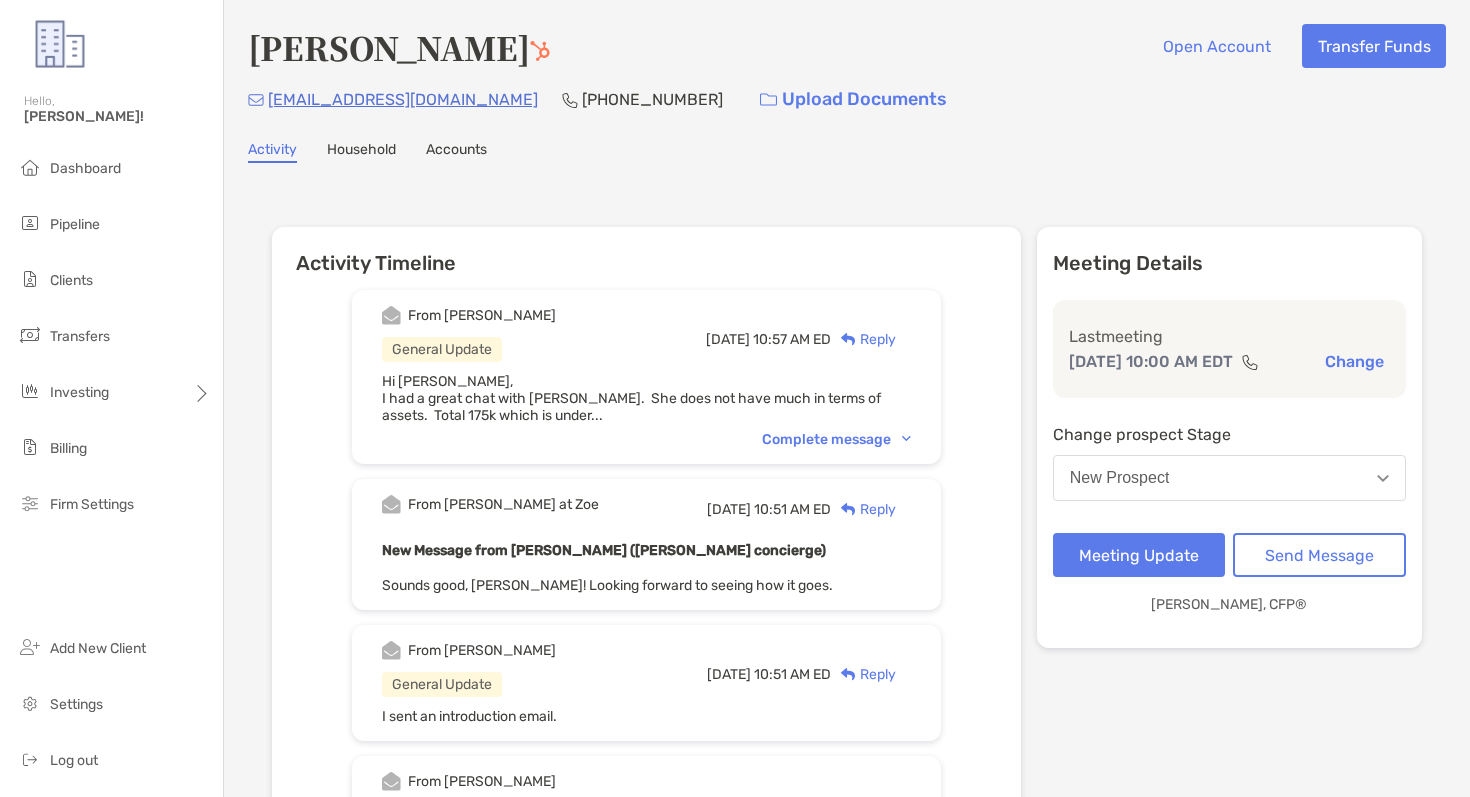 click on "Complete message" at bounding box center (836, 439) 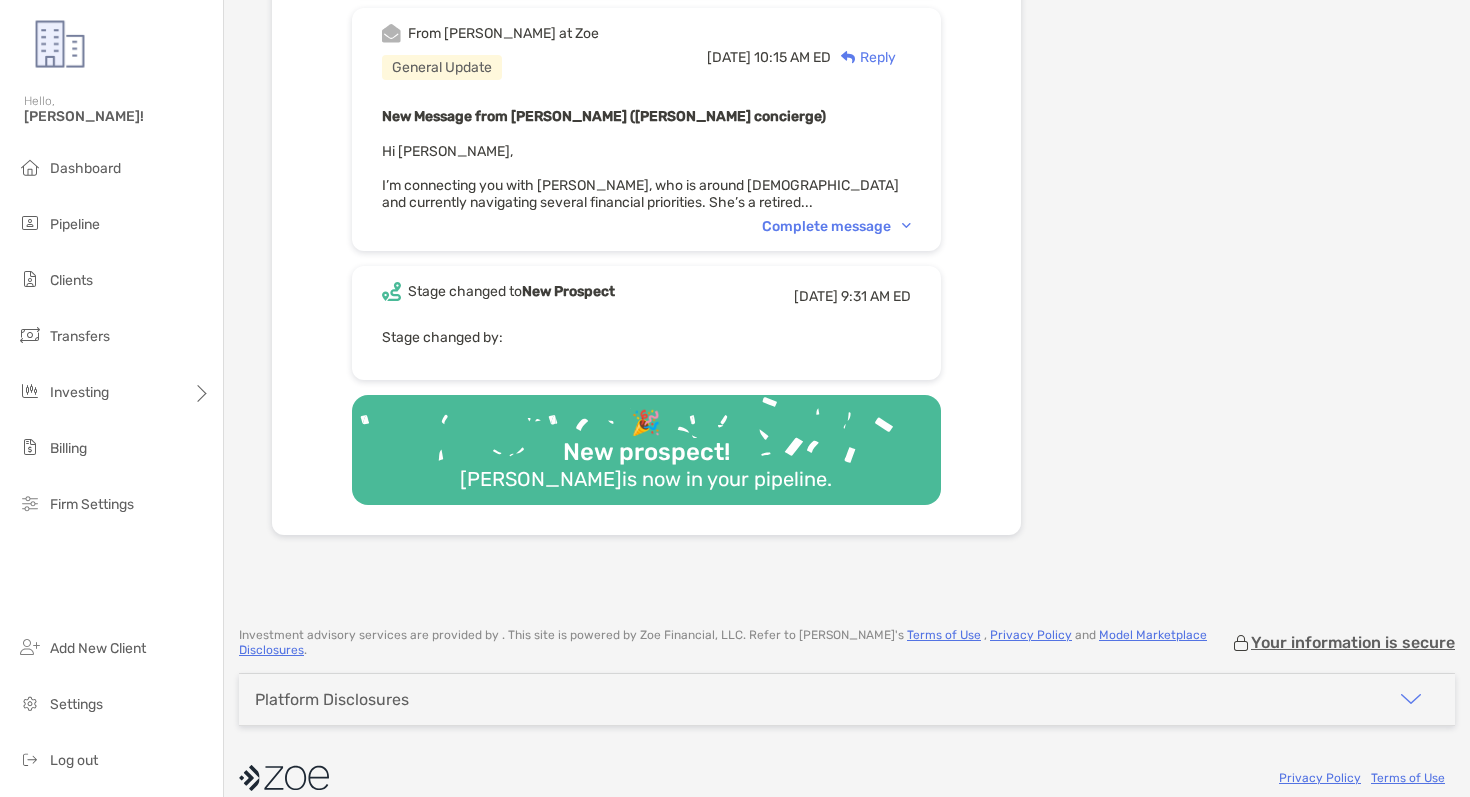 scroll, scrollTop: 980, scrollLeft: 0, axis: vertical 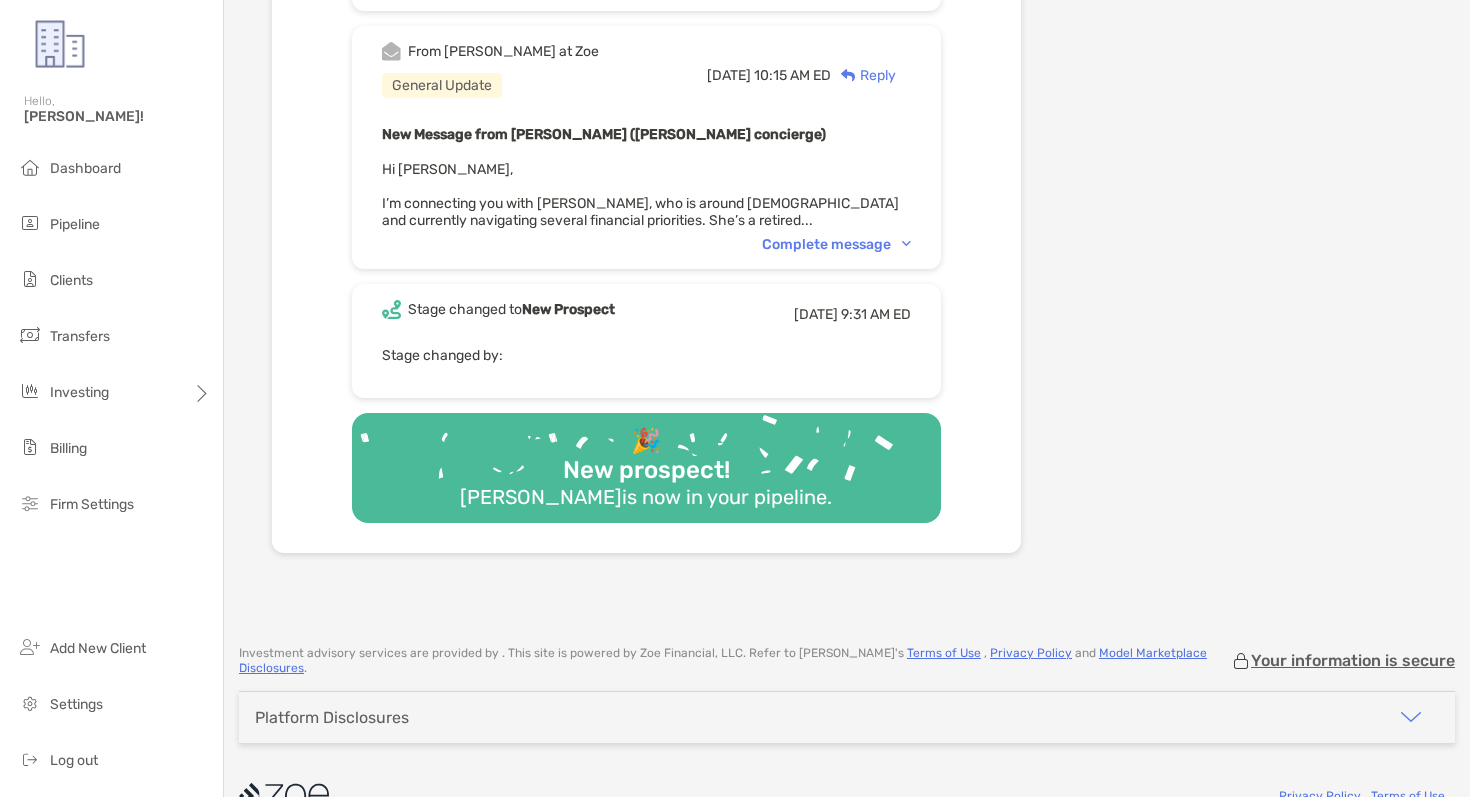 click on "Complete message" at bounding box center (836, 244) 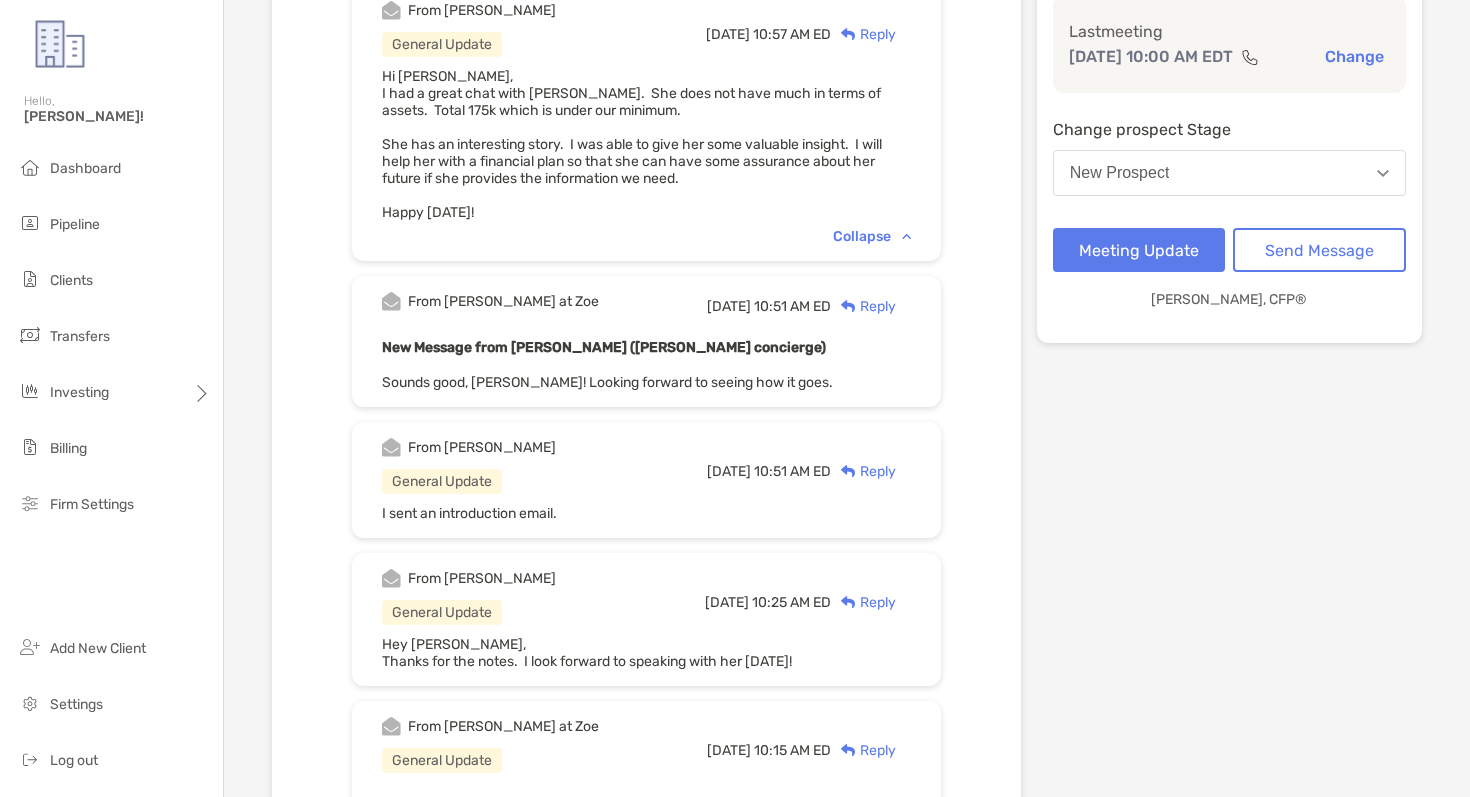 scroll, scrollTop: 0, scrollLeft: 0, axis: both 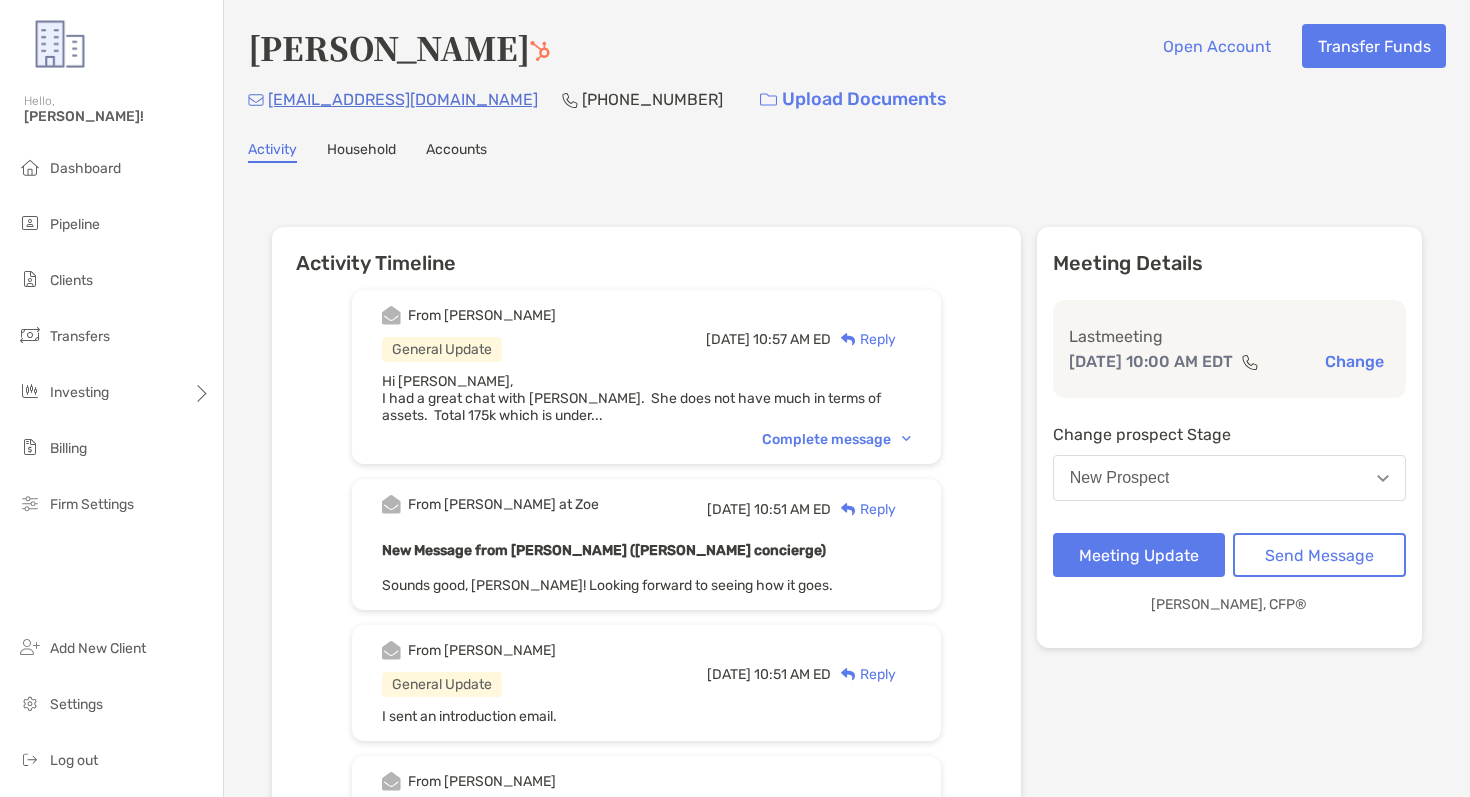 click on "Complete message" at bounding box center [836, 439] 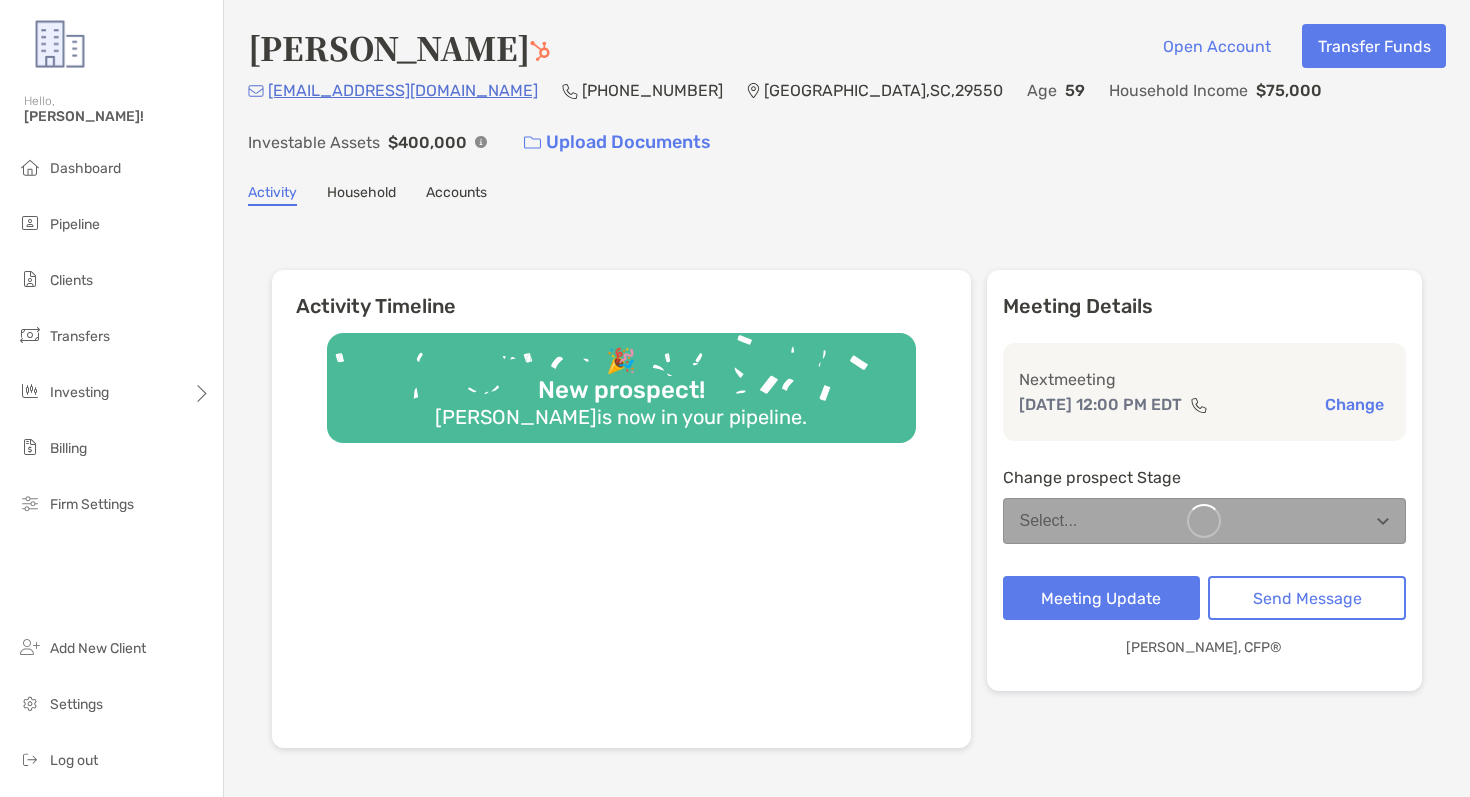 scroll, scrollTop: 0, scrollLeft: 0, axis: both 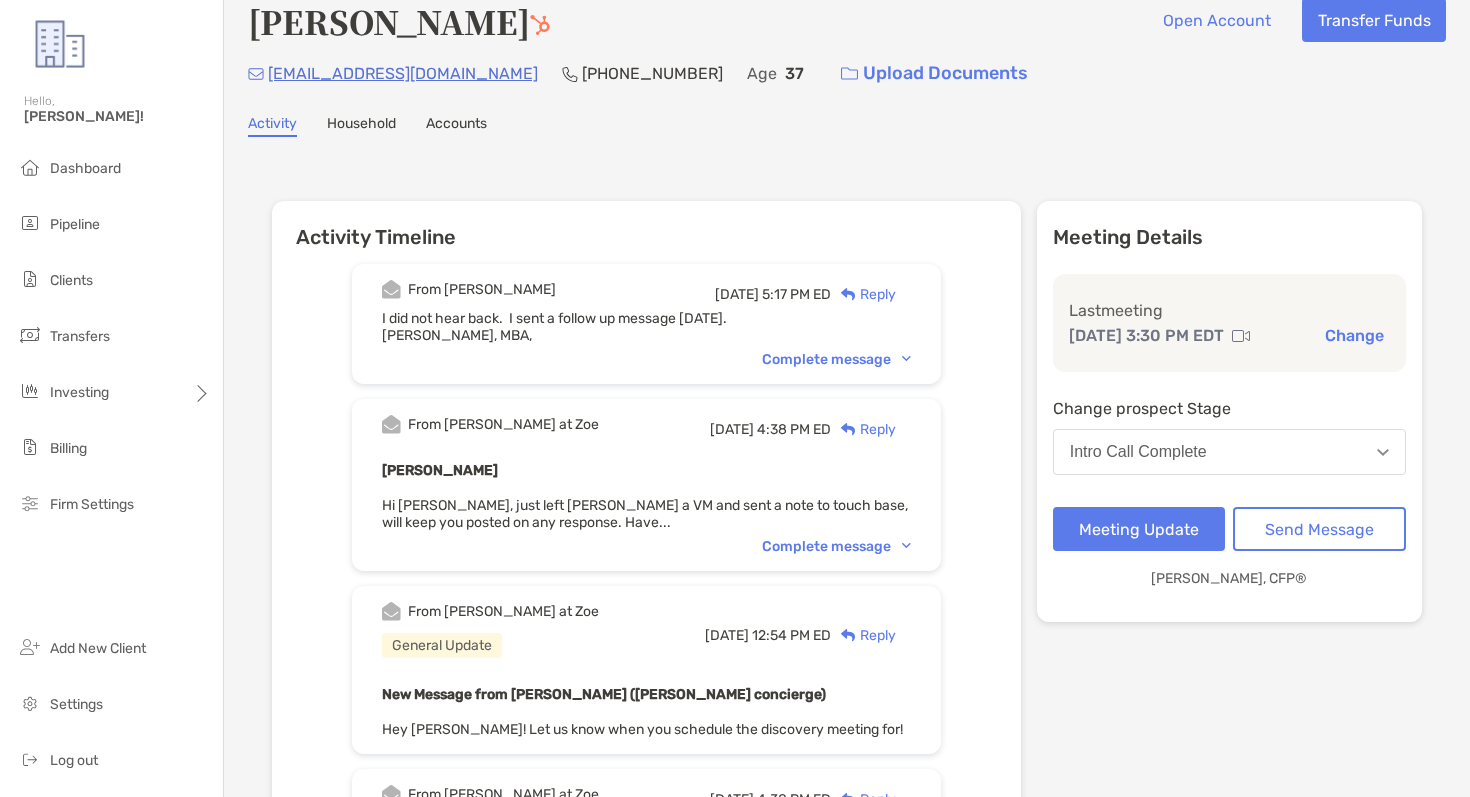 click on "Complete message" at bounding box center (836, 359) 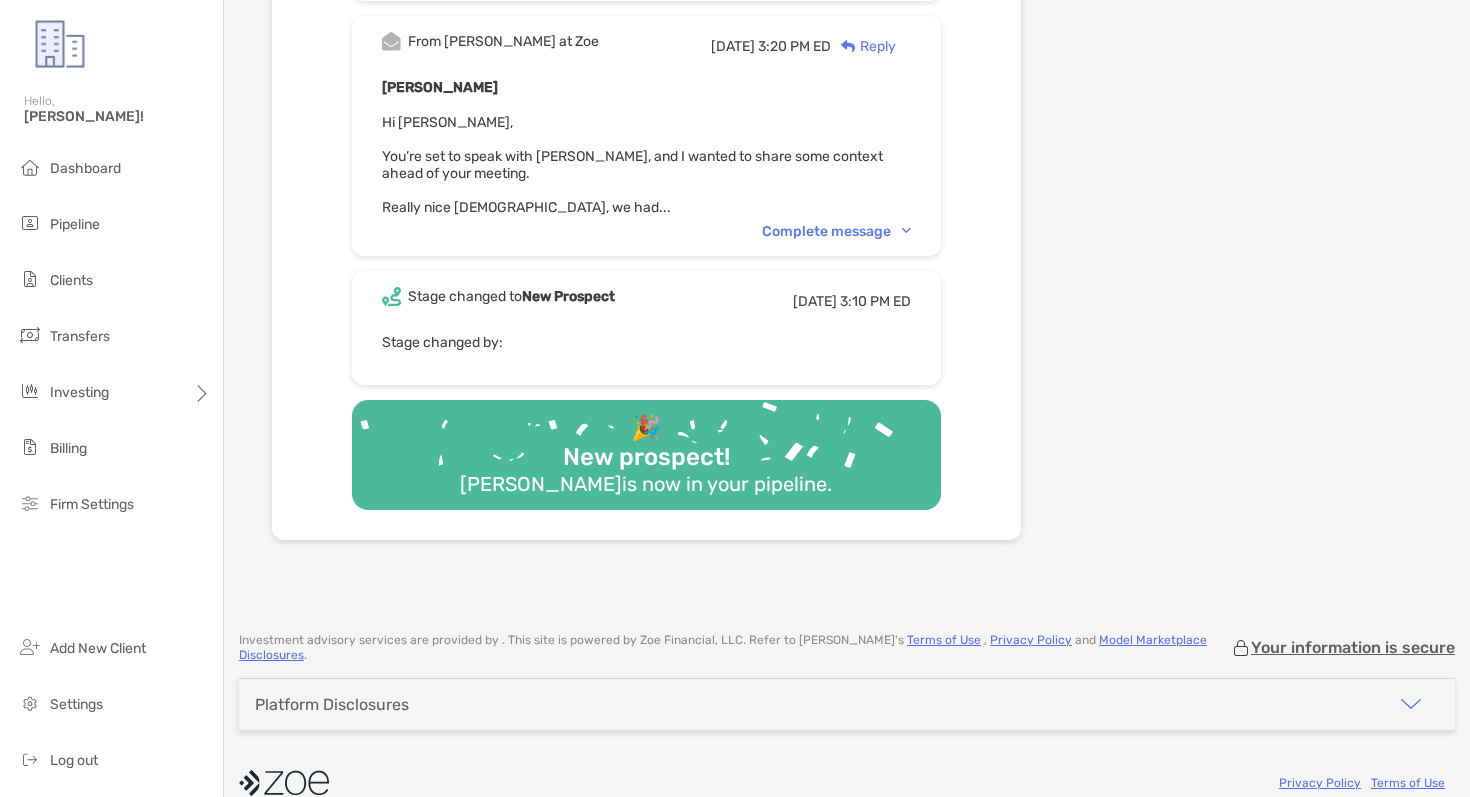 scroll, scrollTop: 1724, scrollLeft: 0, axis: vertical 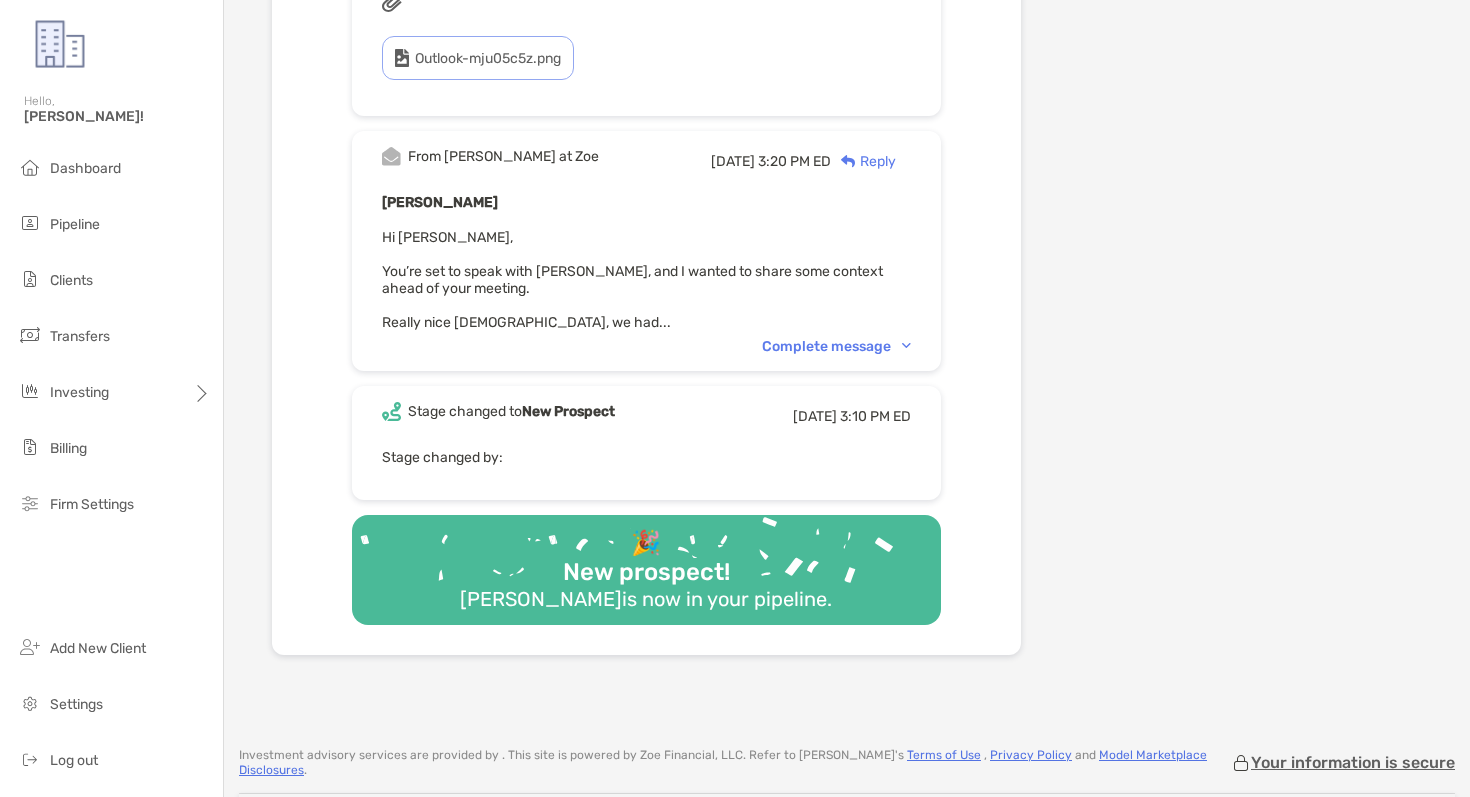 click on "Complete message" at bounding box center (836, 346) 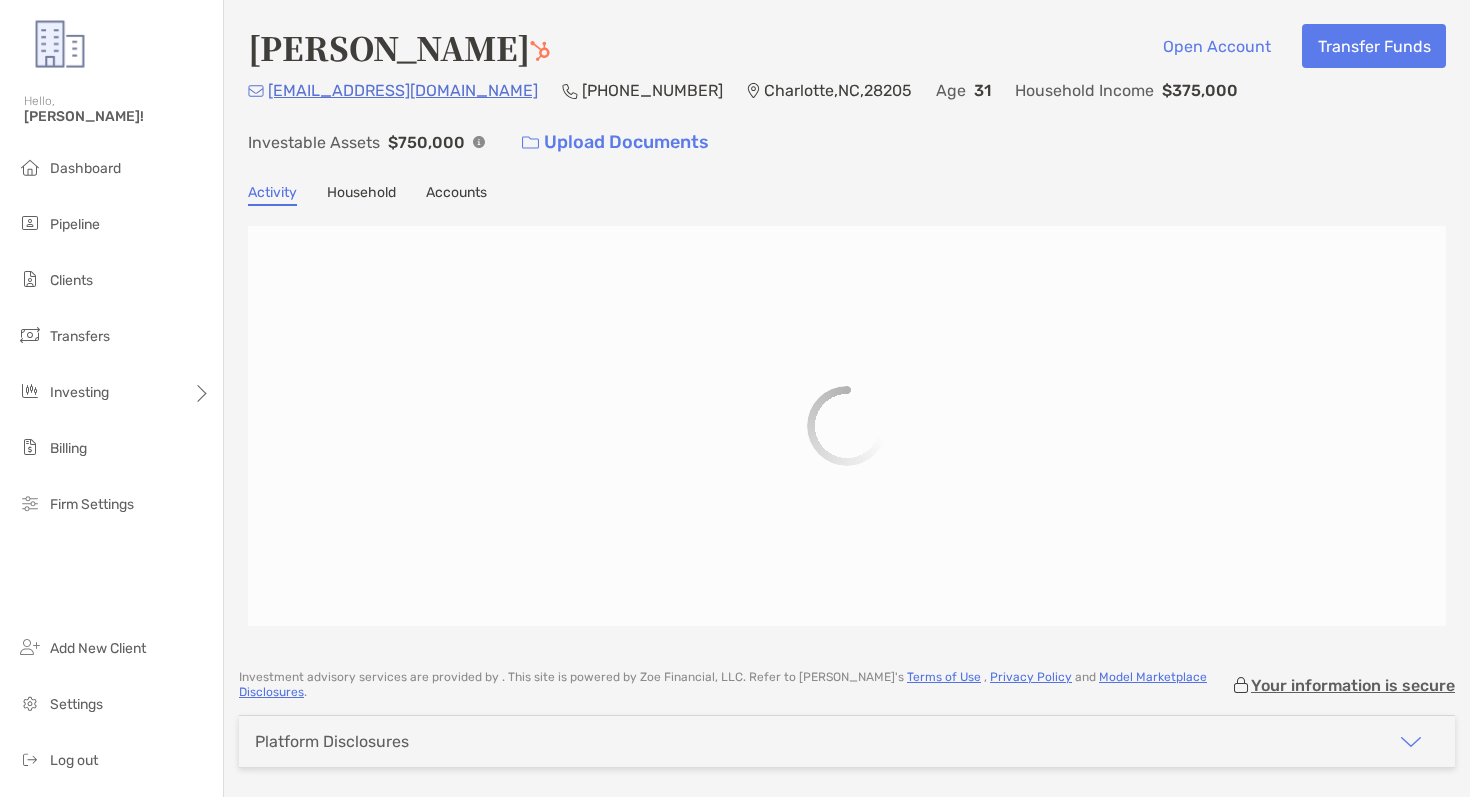 scroll, scrollTop: 0, scrollLeft: 0, axis: both 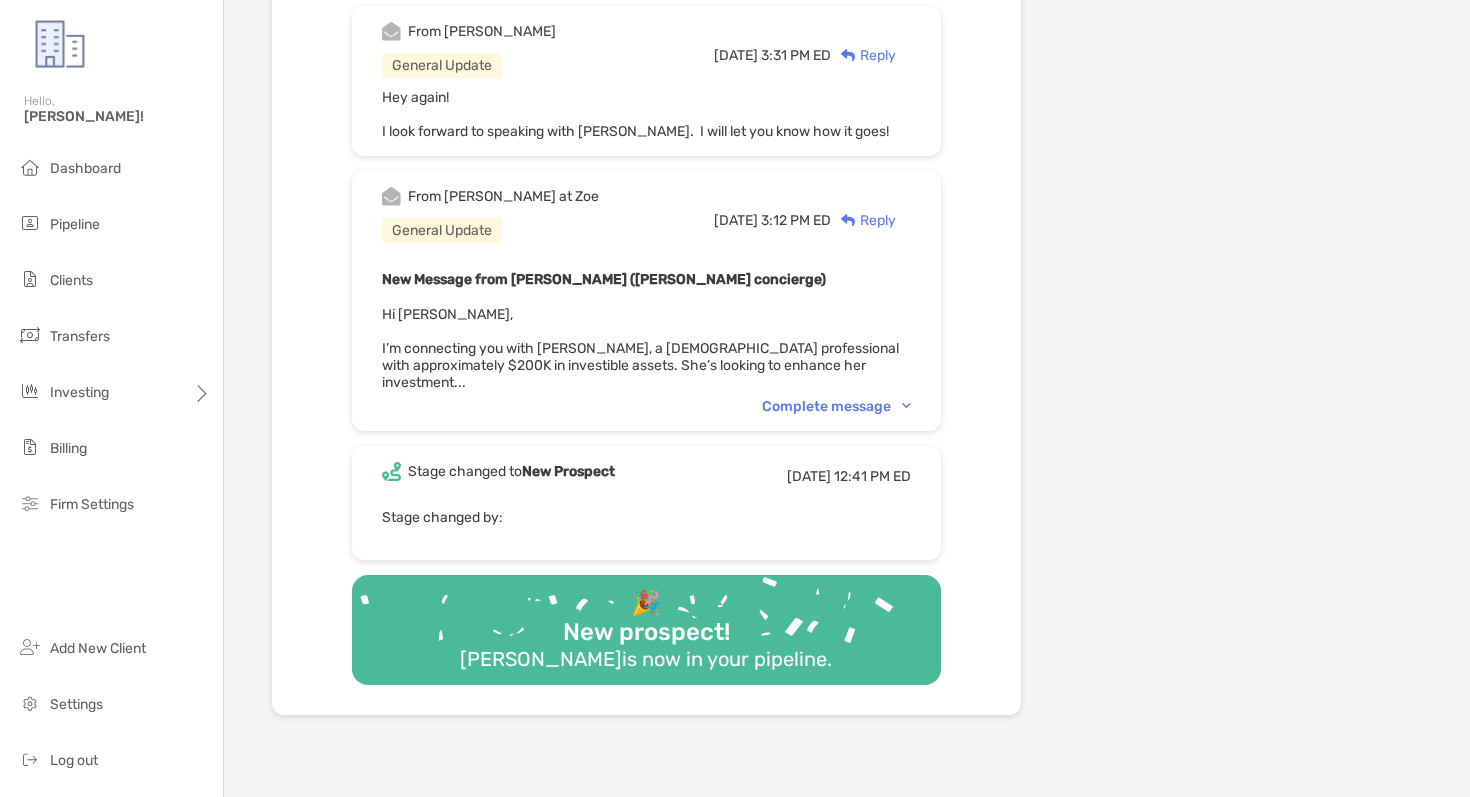 click on "Complete message" at bounding box center (836, 406) 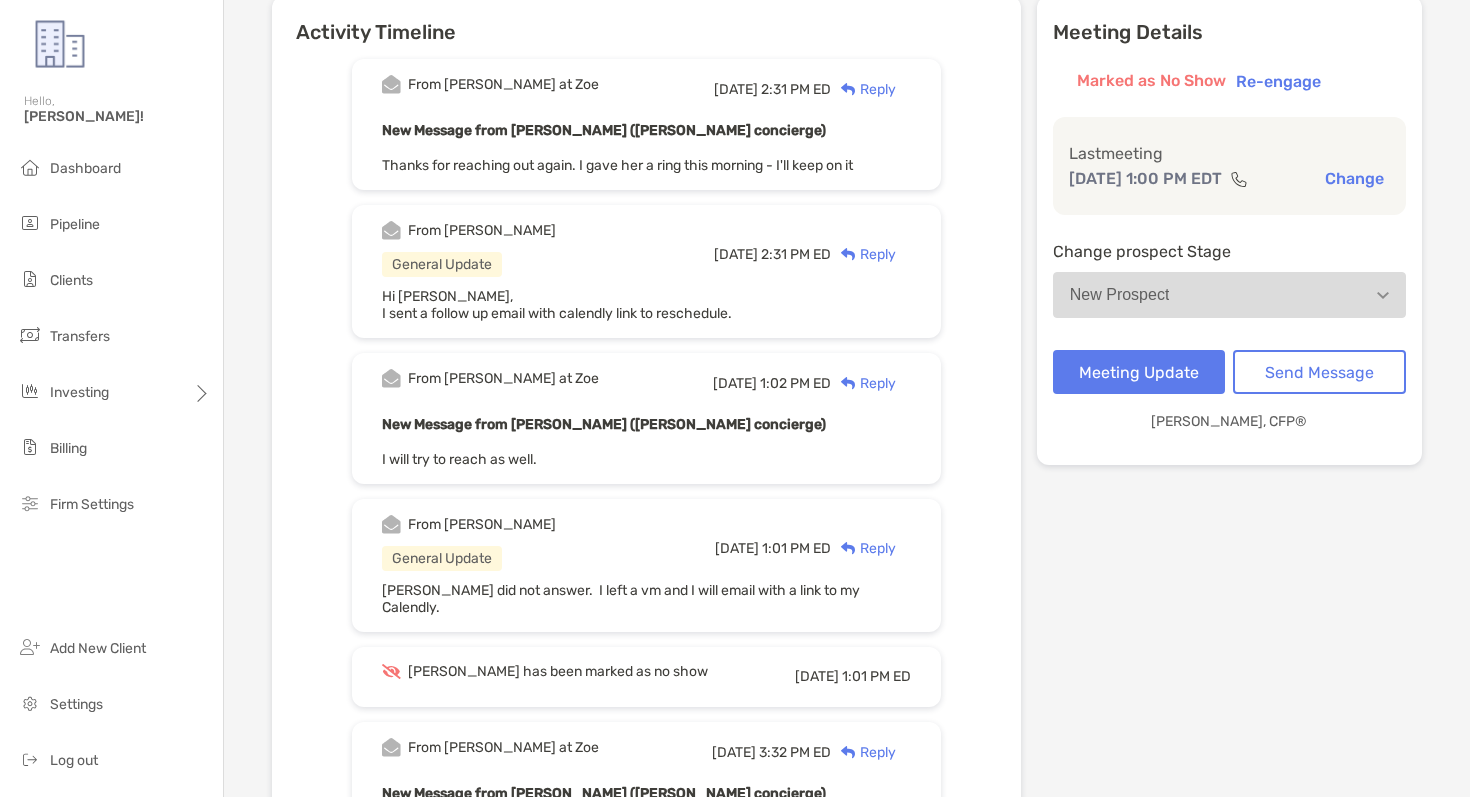 scroll, scrollTop: 0, scrollLeft: 0, axis: both 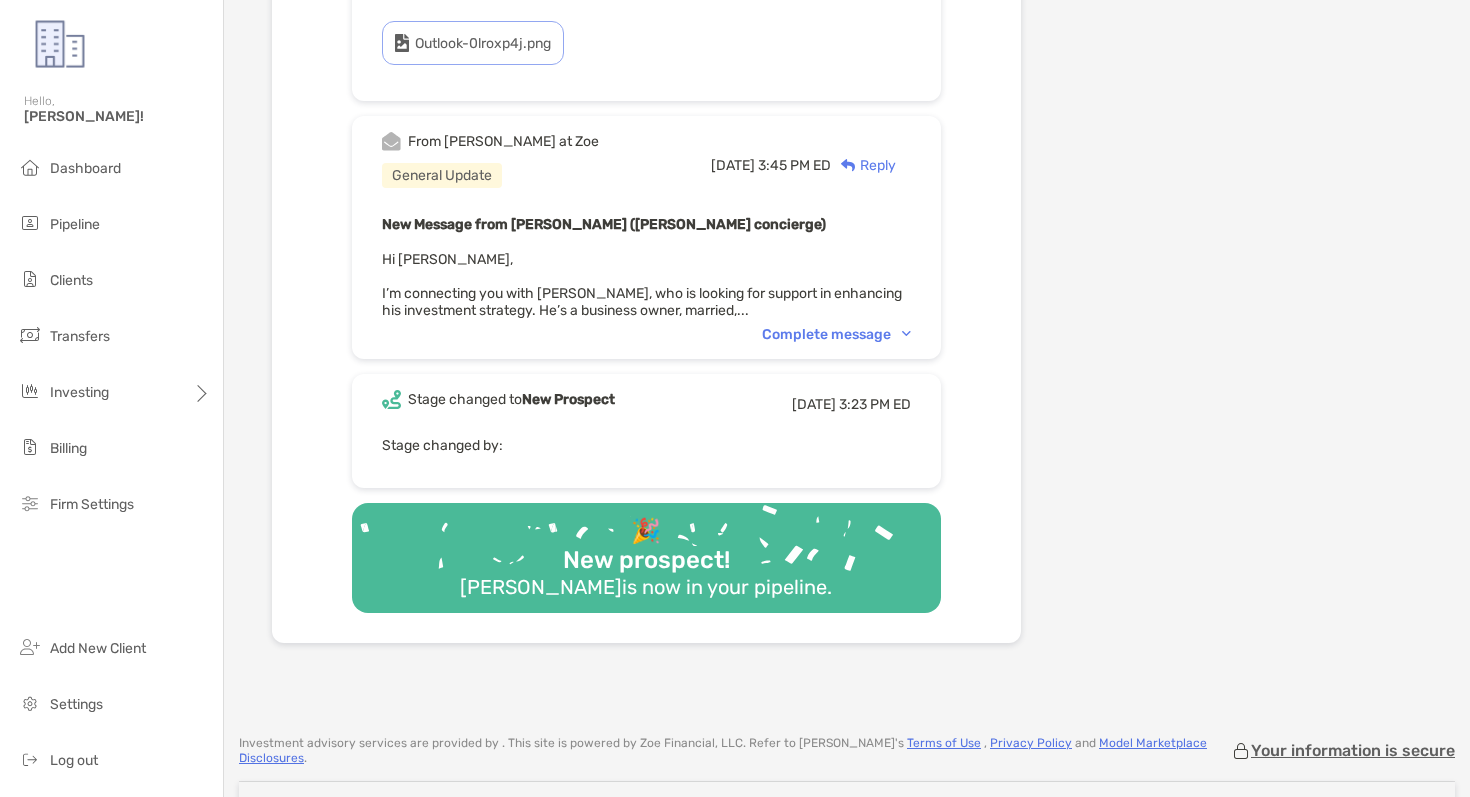 click on "Complete message" at bounding box center [836, 334] 